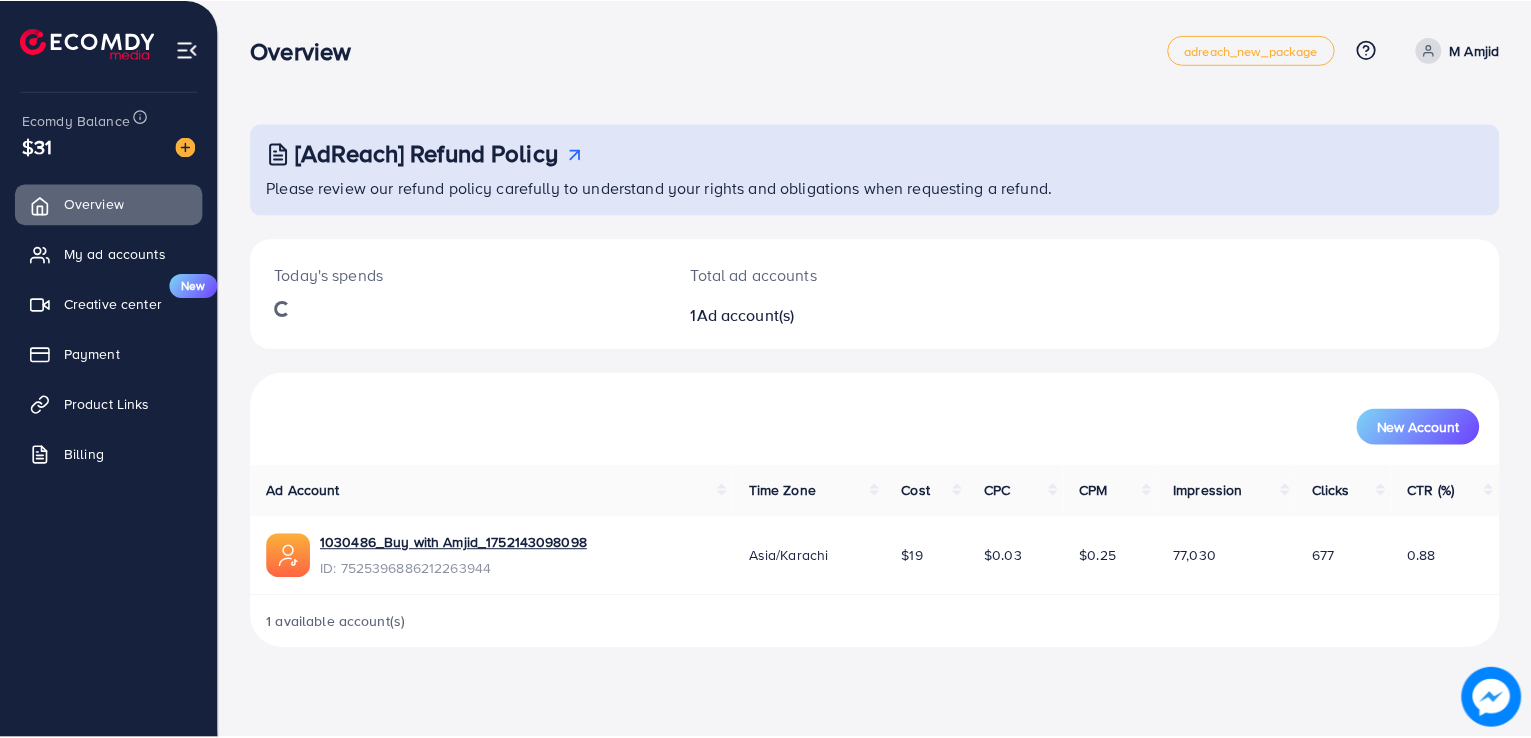 scroll, scrollTop: 0, scrollLeft: 0, axis: both 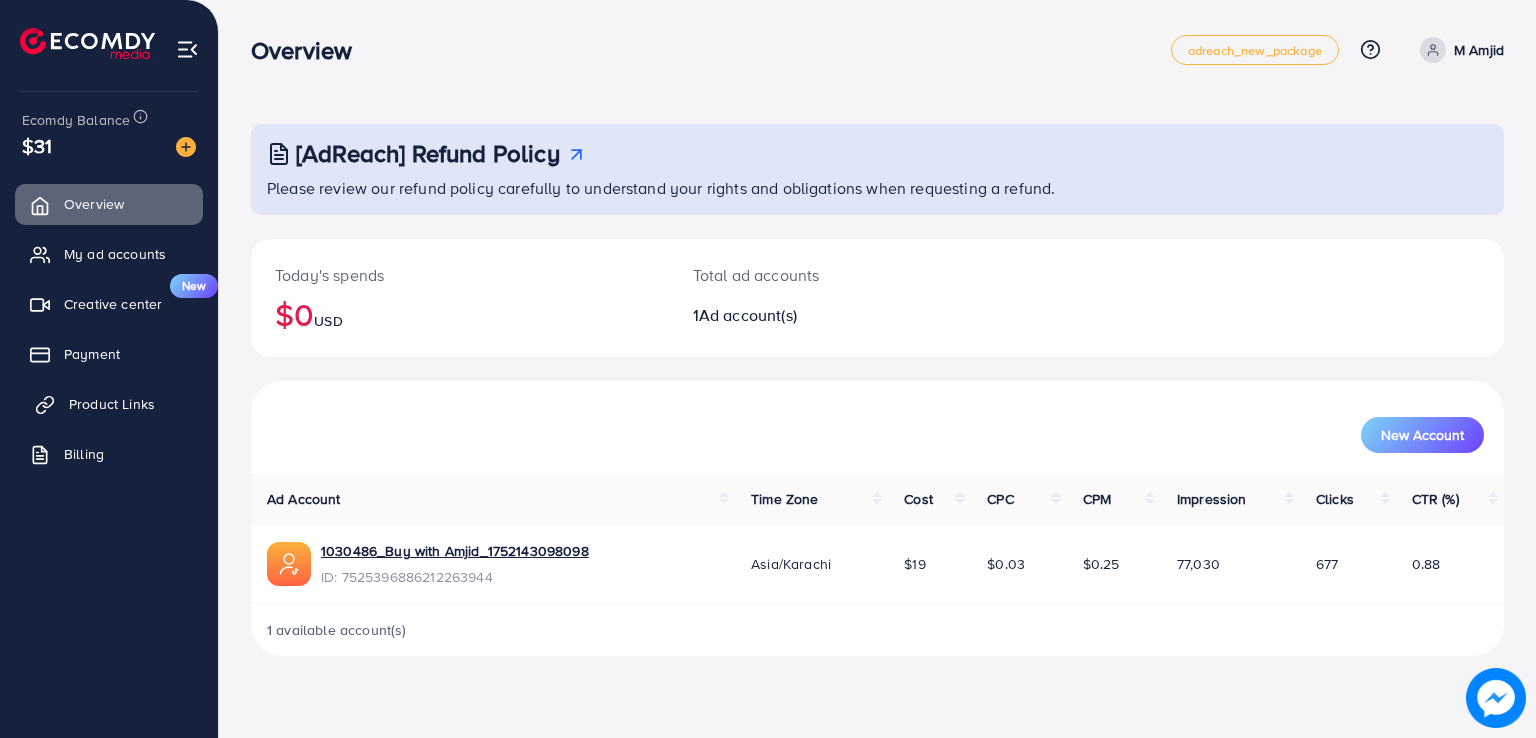 click on "Product Links" at bounding box center [112, 404] 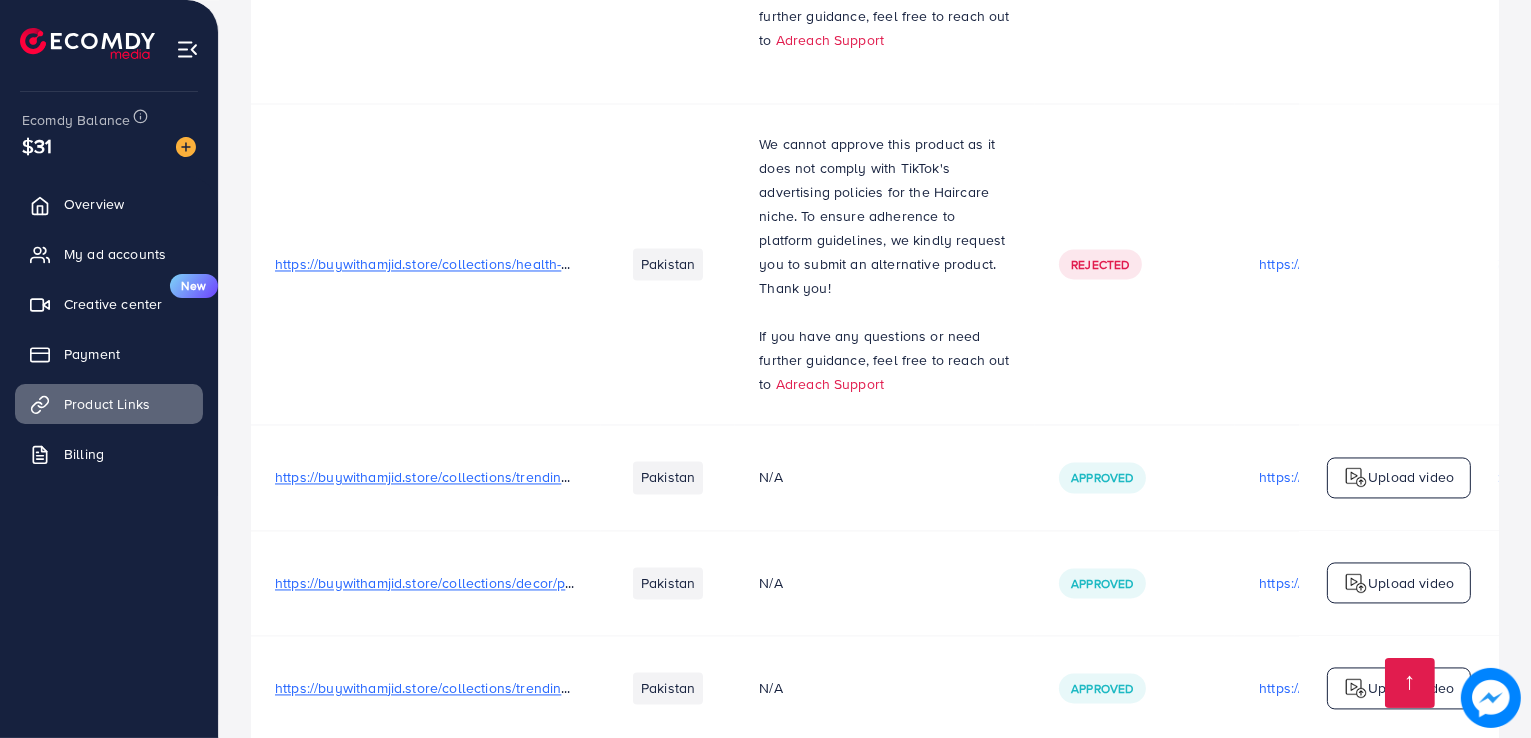 scroll, scrollTop: 3984, scrollLeft: 0, axis: vertical 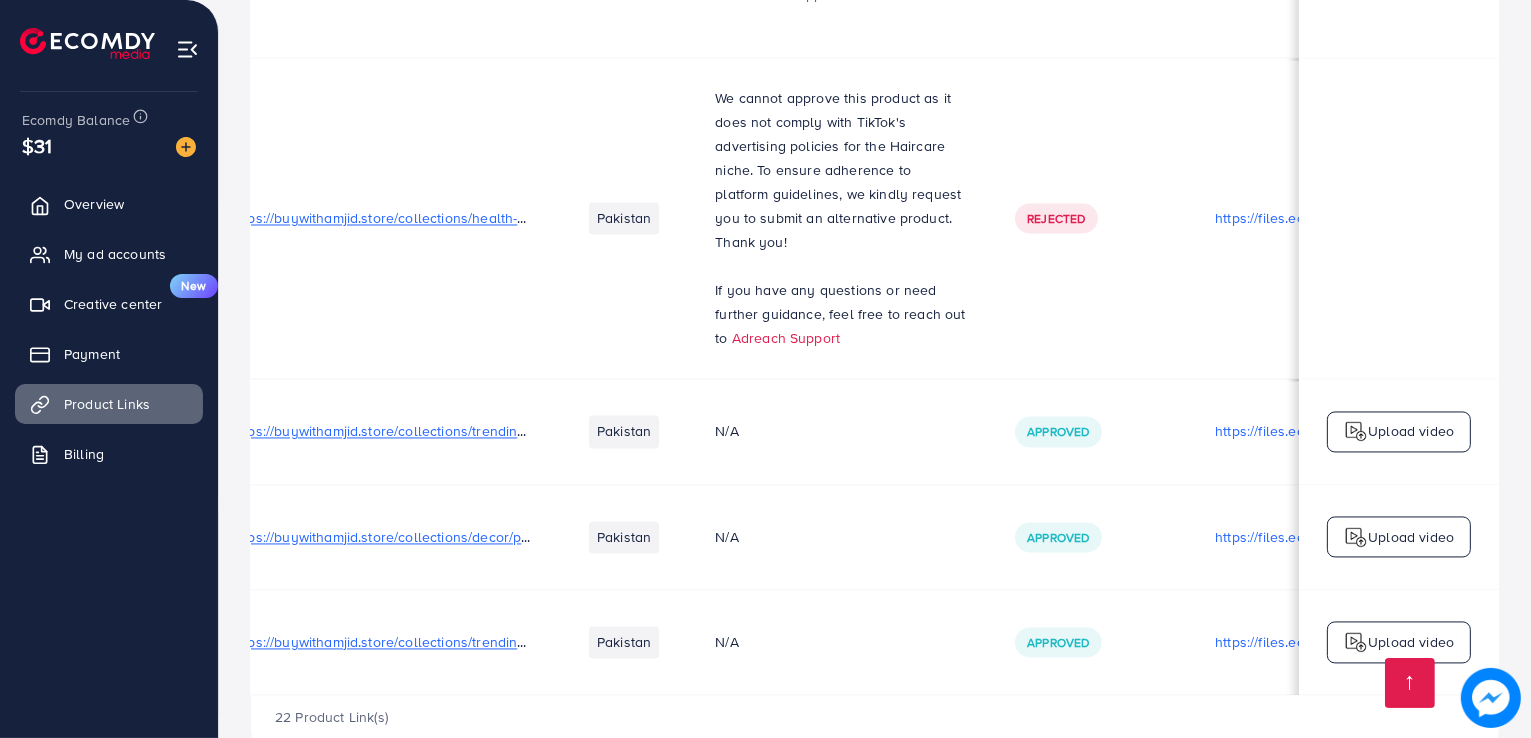 click on "https://buywithamjid.store/collections/trending-now/products/portable-mini-printer" at bounding box center (491, 431) 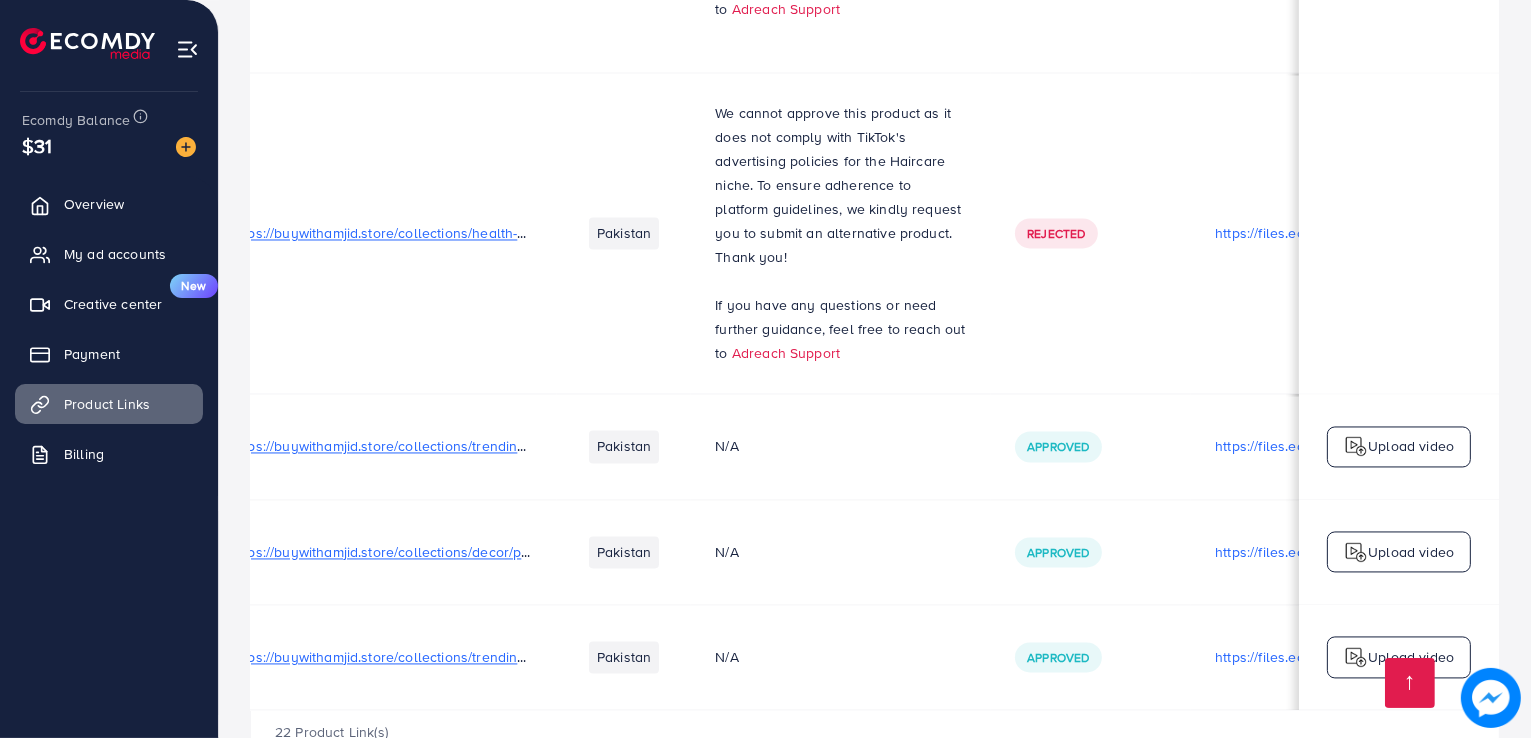 scroll, scrollTop: 3984, scrollLeft: 0, axis: vertical 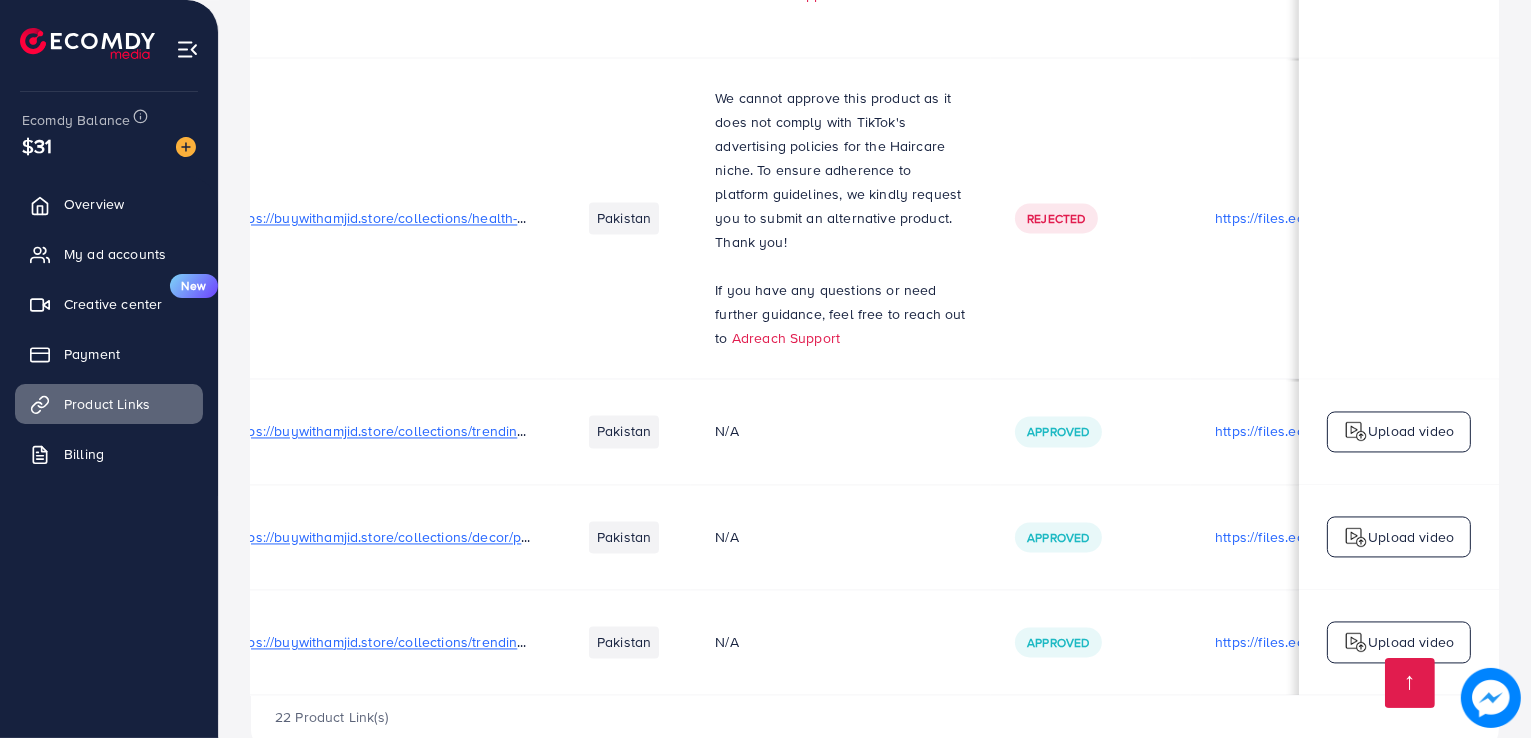 click on "https://buywithamjid.store/collections/trending-now/products/smartfit-call-fitness-watch-waterproof-stylish-affordable" at bounding box center (603, 642) 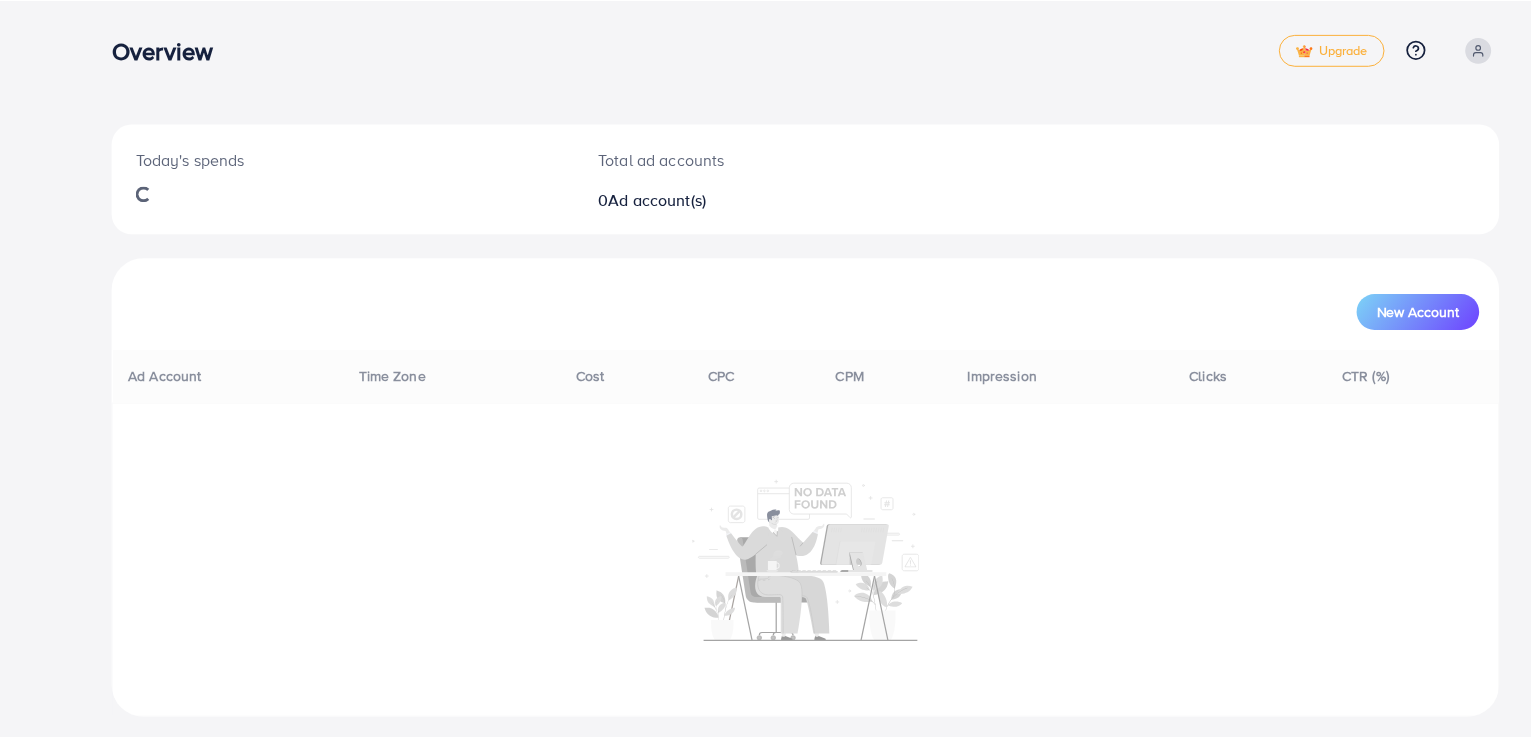scroll, scrollTop: 0, scrollLeft: 0, axis: both 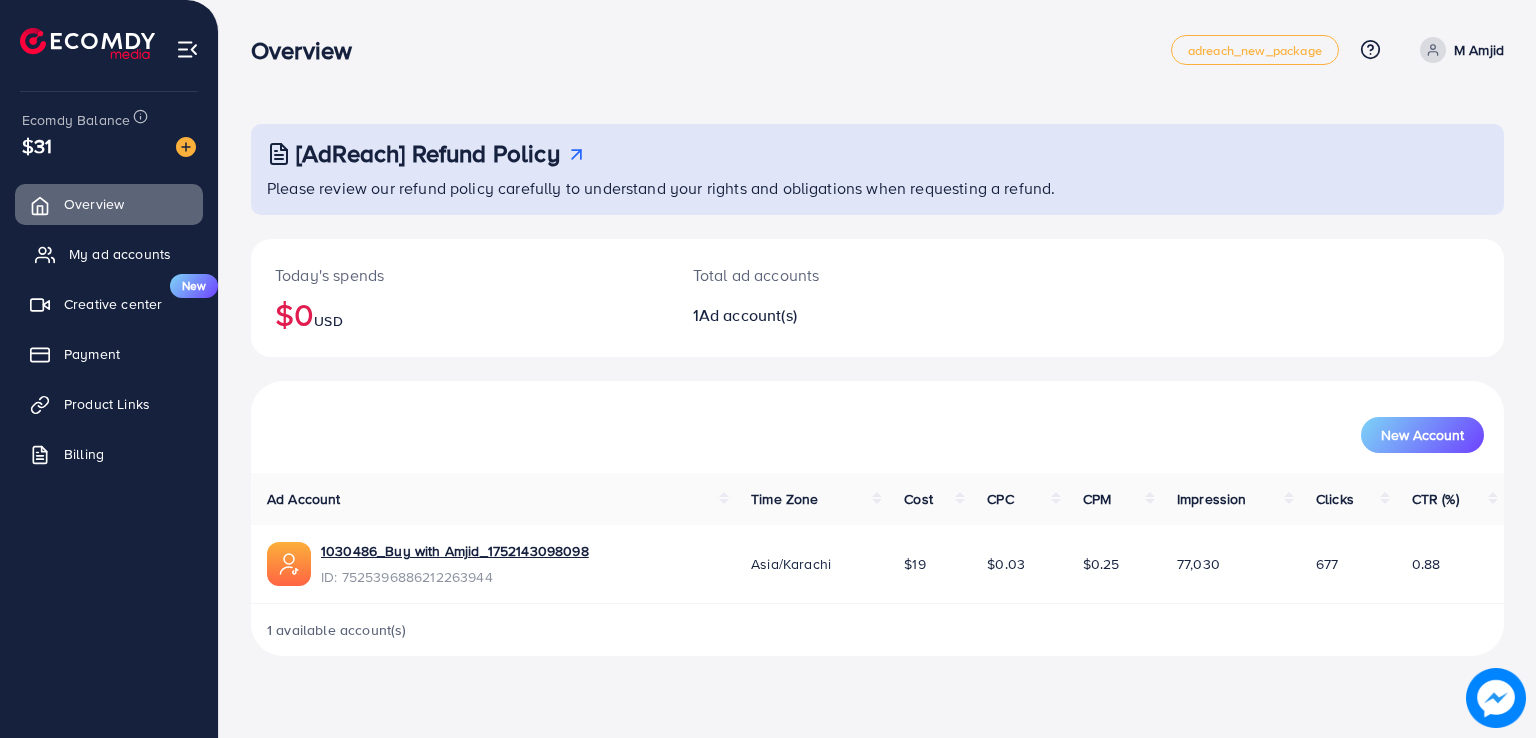 click on "My ad accounts" at bounding box center (120, 254) 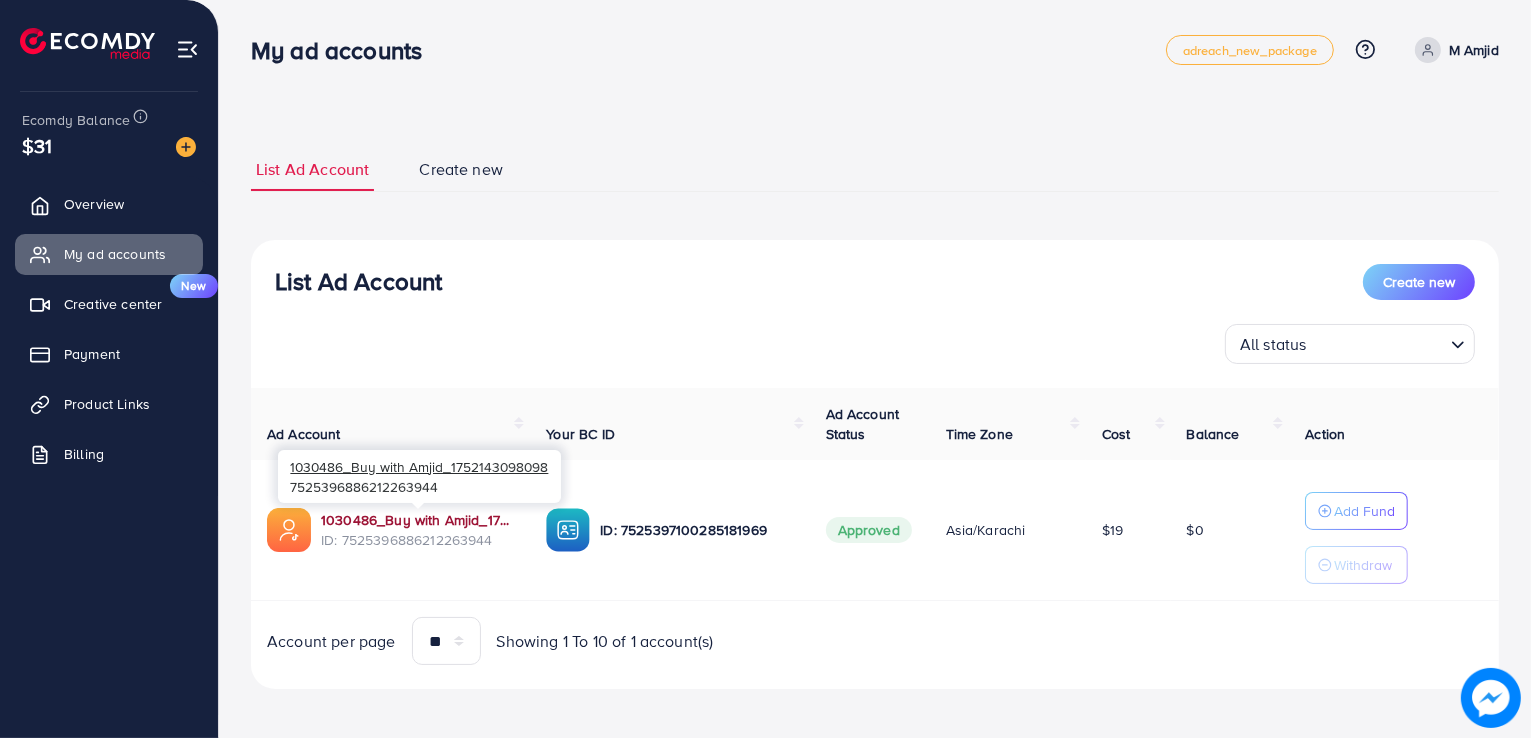 click on "1030486_Buy with Amjid_1752143098098" at bounding box center (417, 520) 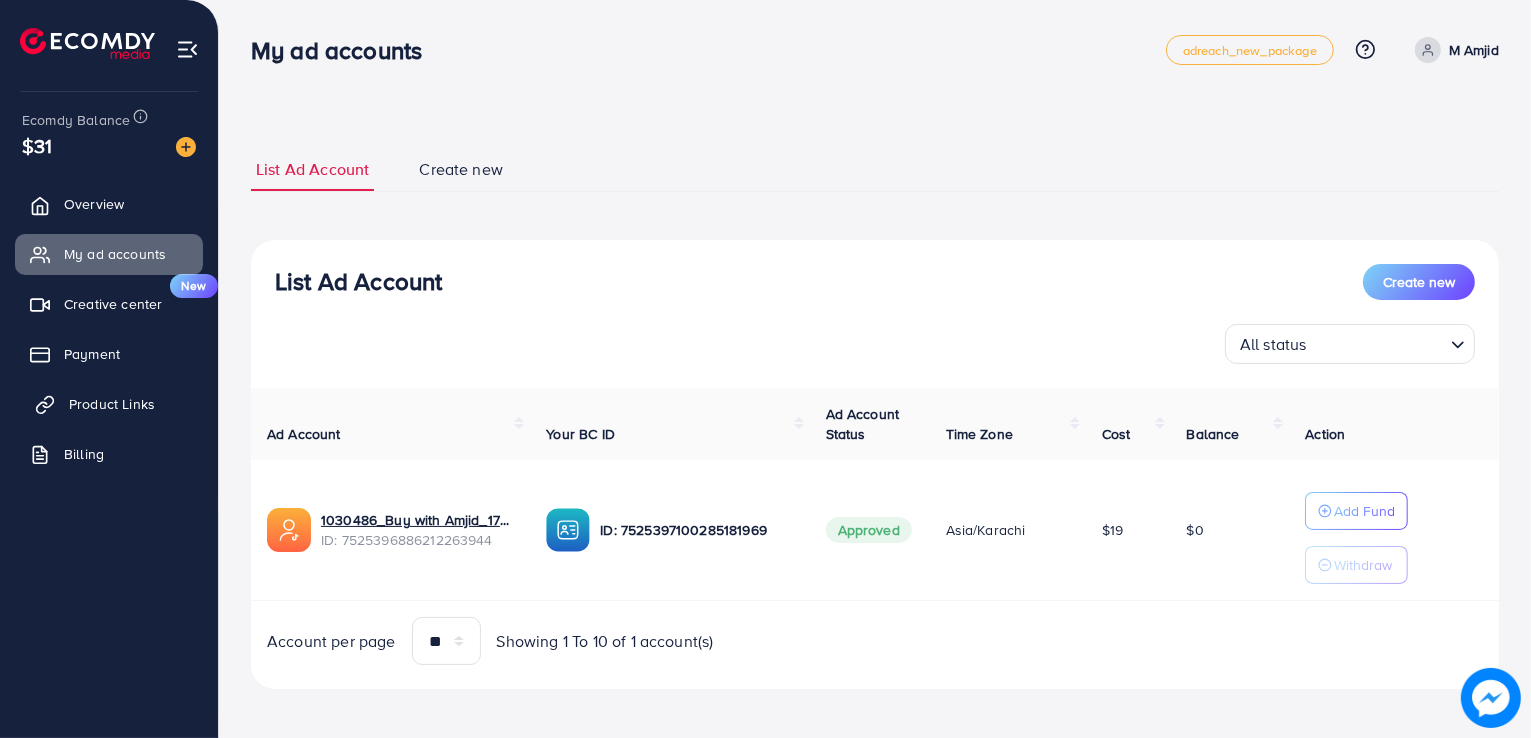 click on "Product Links" at bounding box center (112, 404) 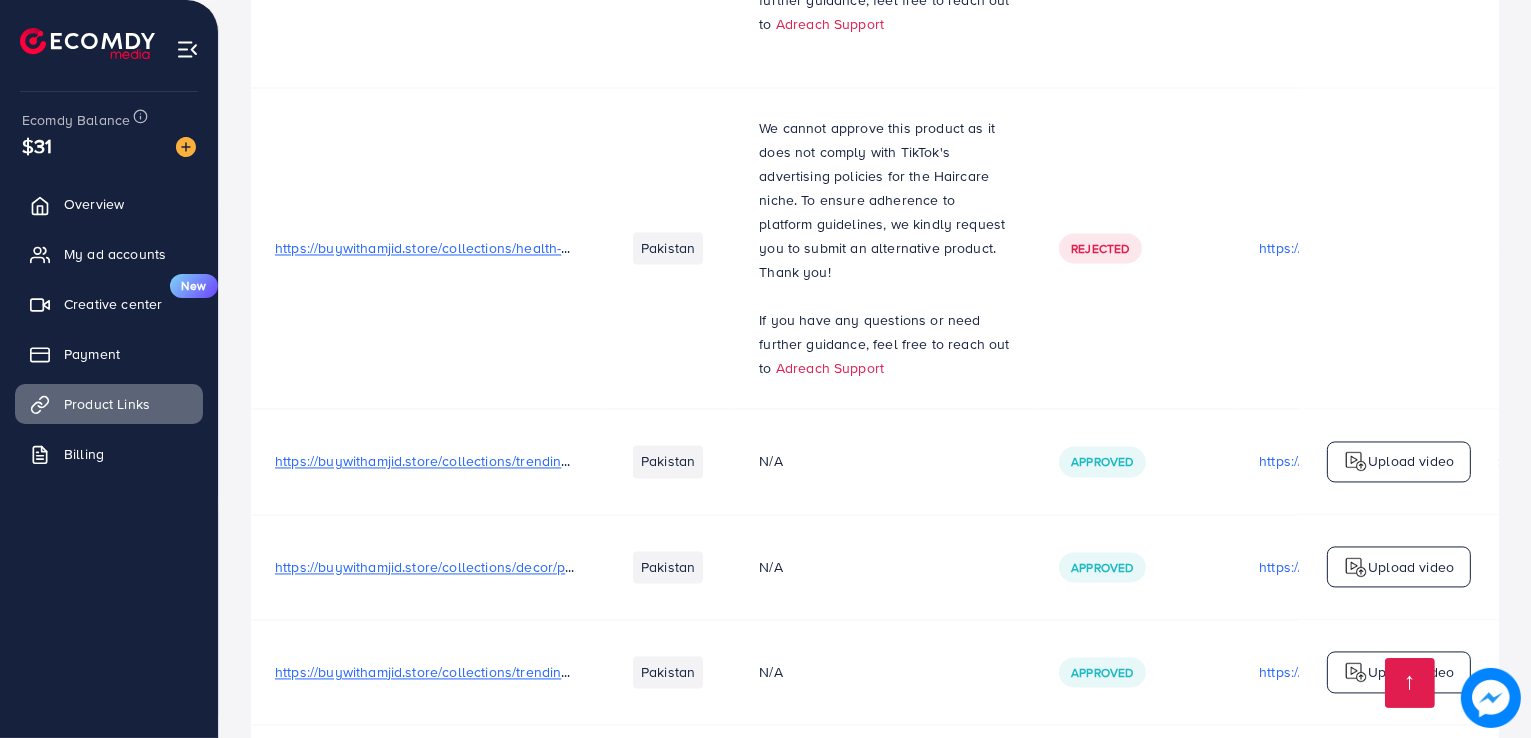 scroll, scrollTop: 3984, scrollLeft: 0, axis: vertical 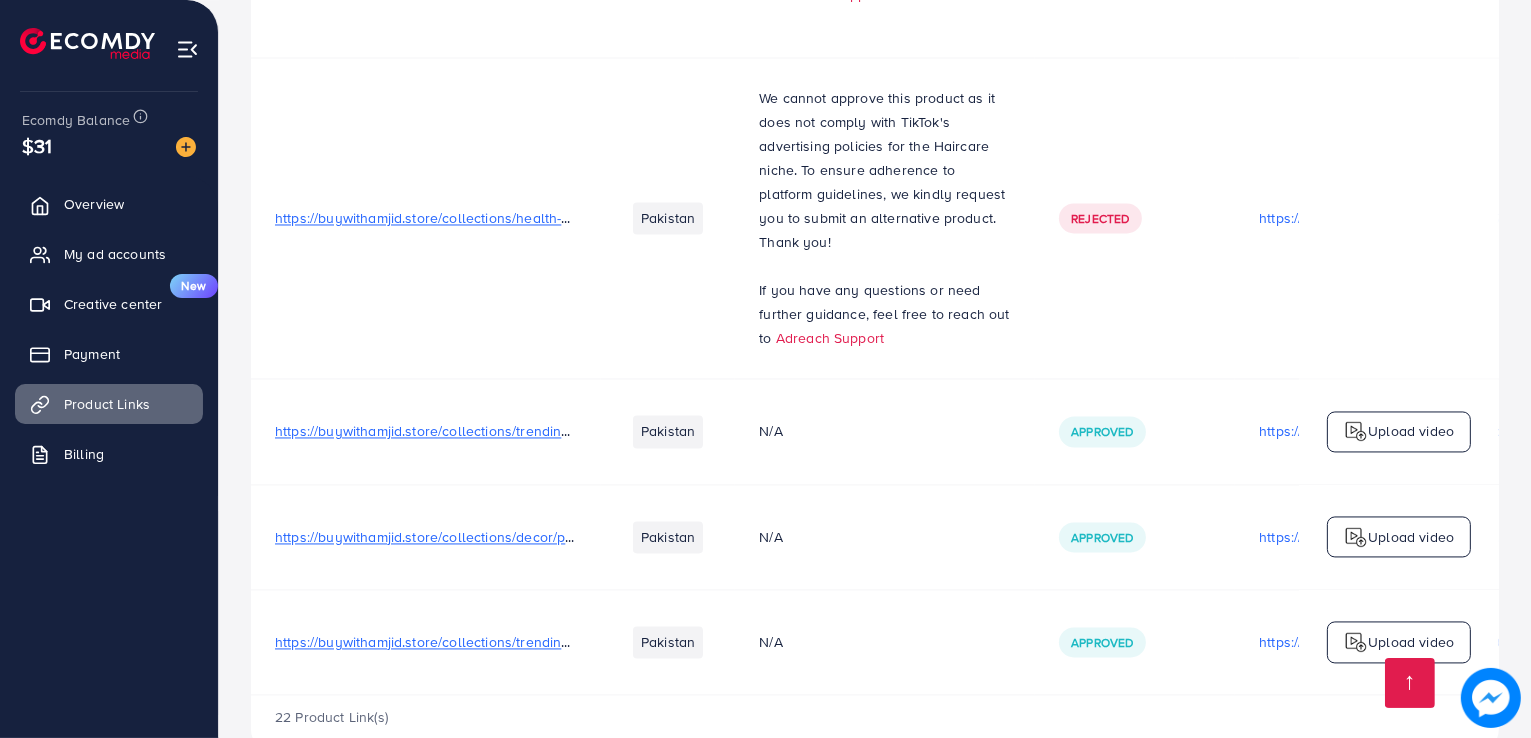 click on "https://buywithamjid.store/collections/trending-now/products/smartfit-call-fitness-watch-waterproof-stylish-affordable" at bounding box center (647, 642) 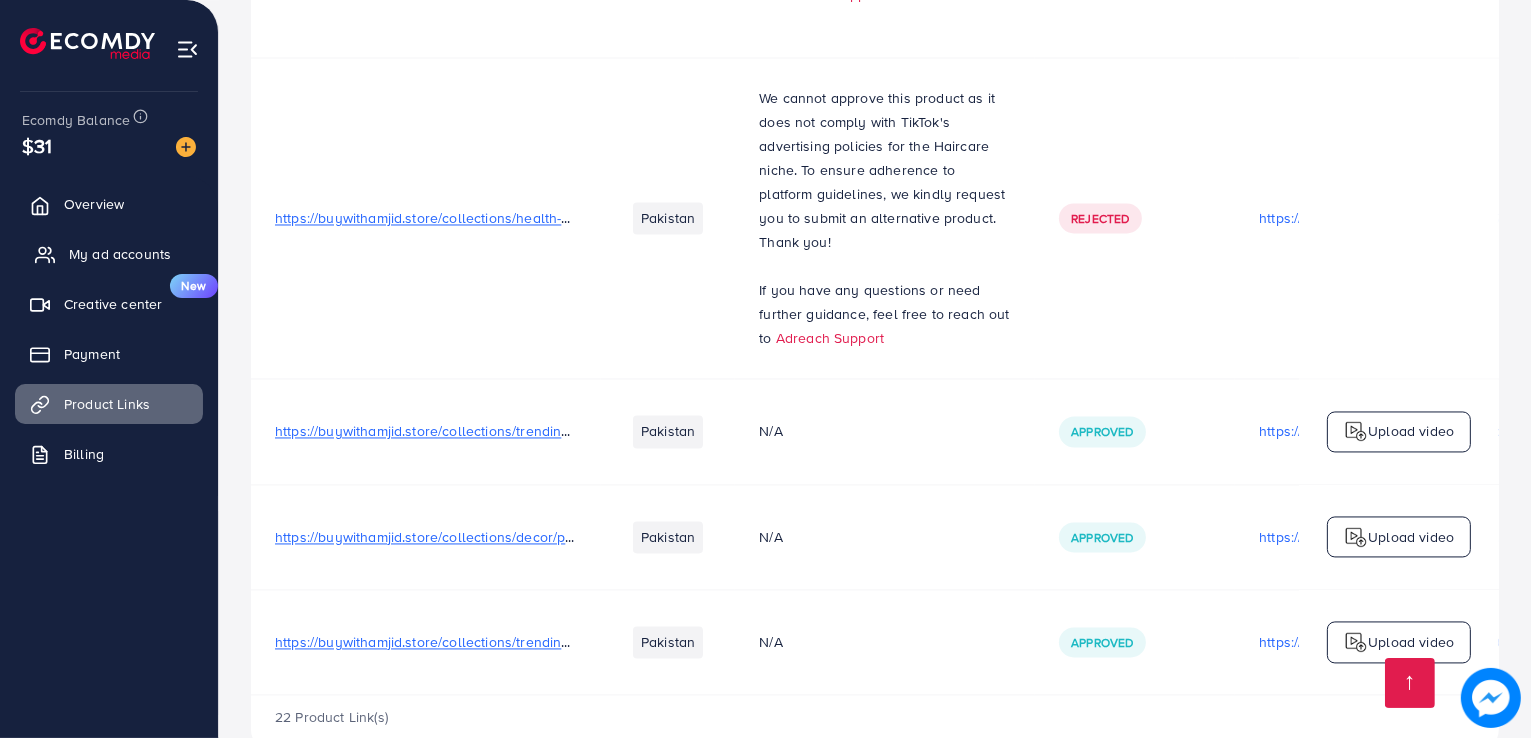 click on "My ad accounts" at bounding box center (120, 254) 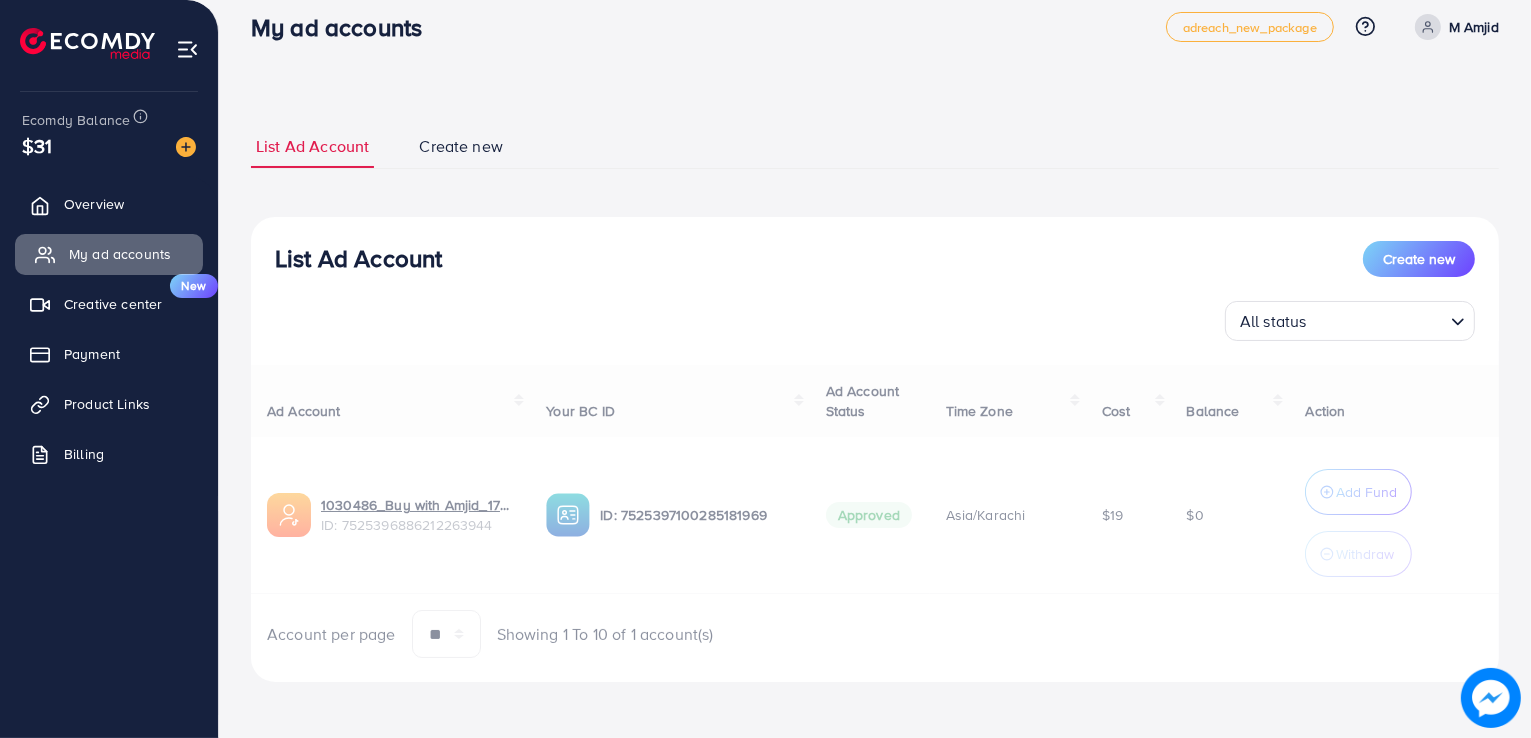 scroll, scrollTop: 0, scrollLeft: 0, axis: both 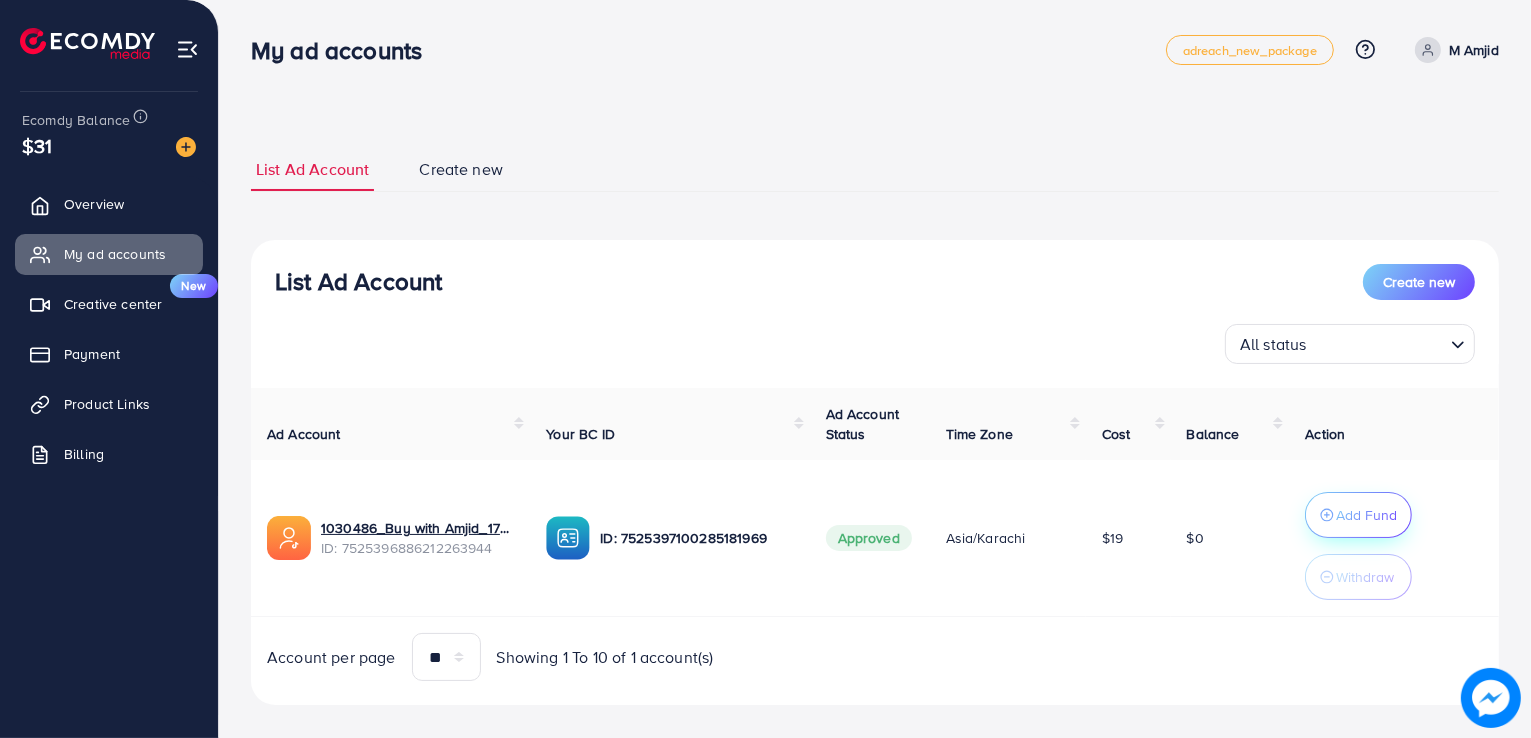 click on "Add Fund" at bounding box center [1366, 515] 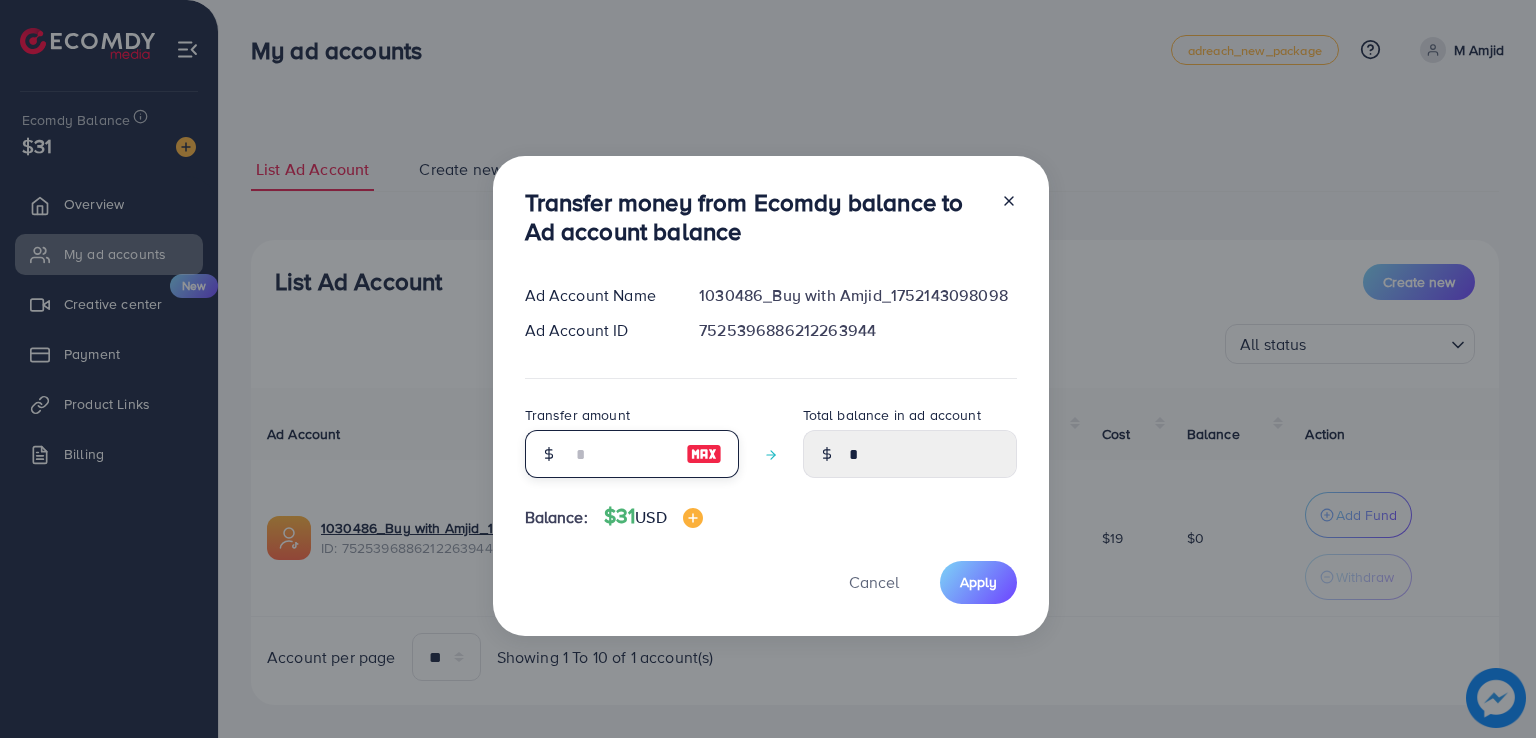 click at bounding box center (621, 454) 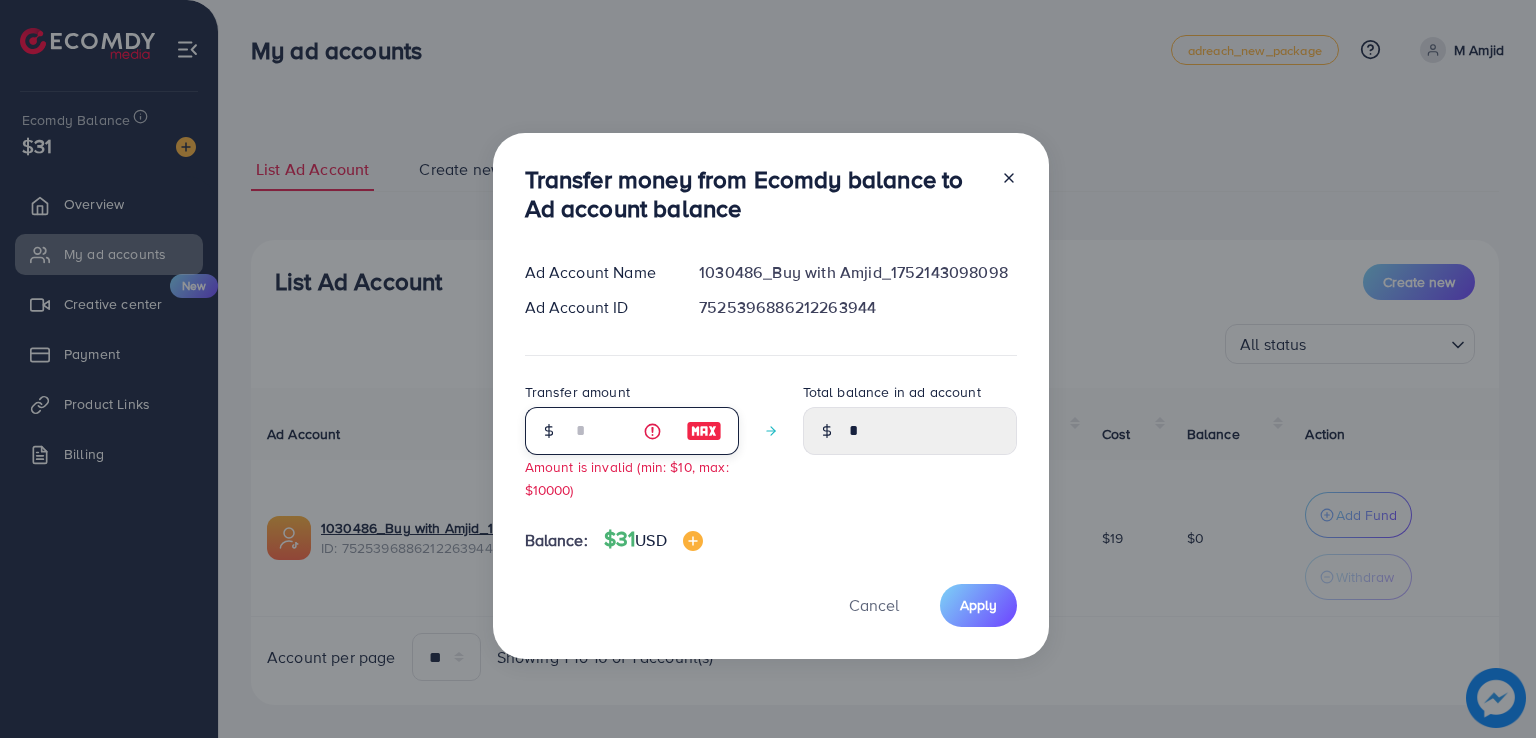 type on "****" 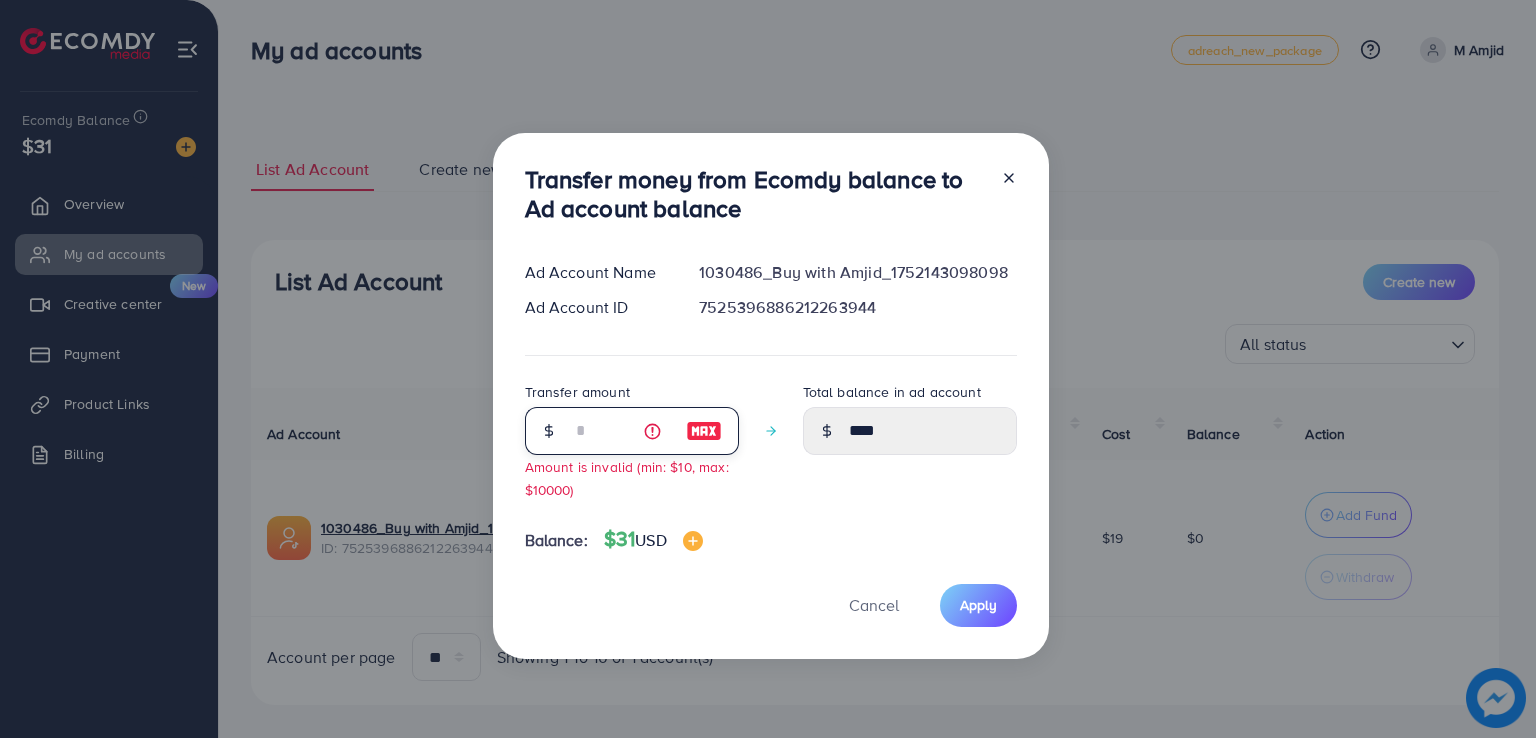 type on "**" 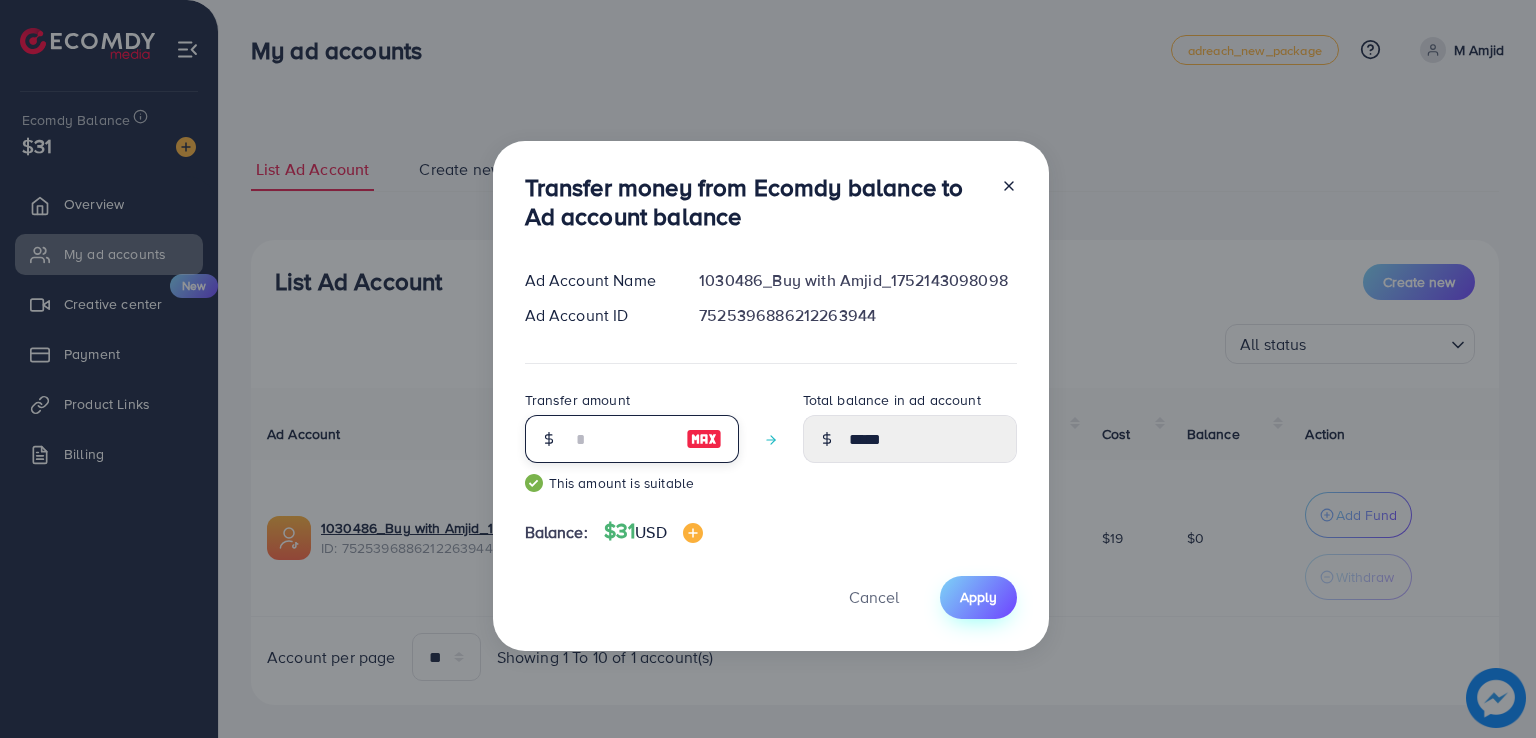 type on "**" 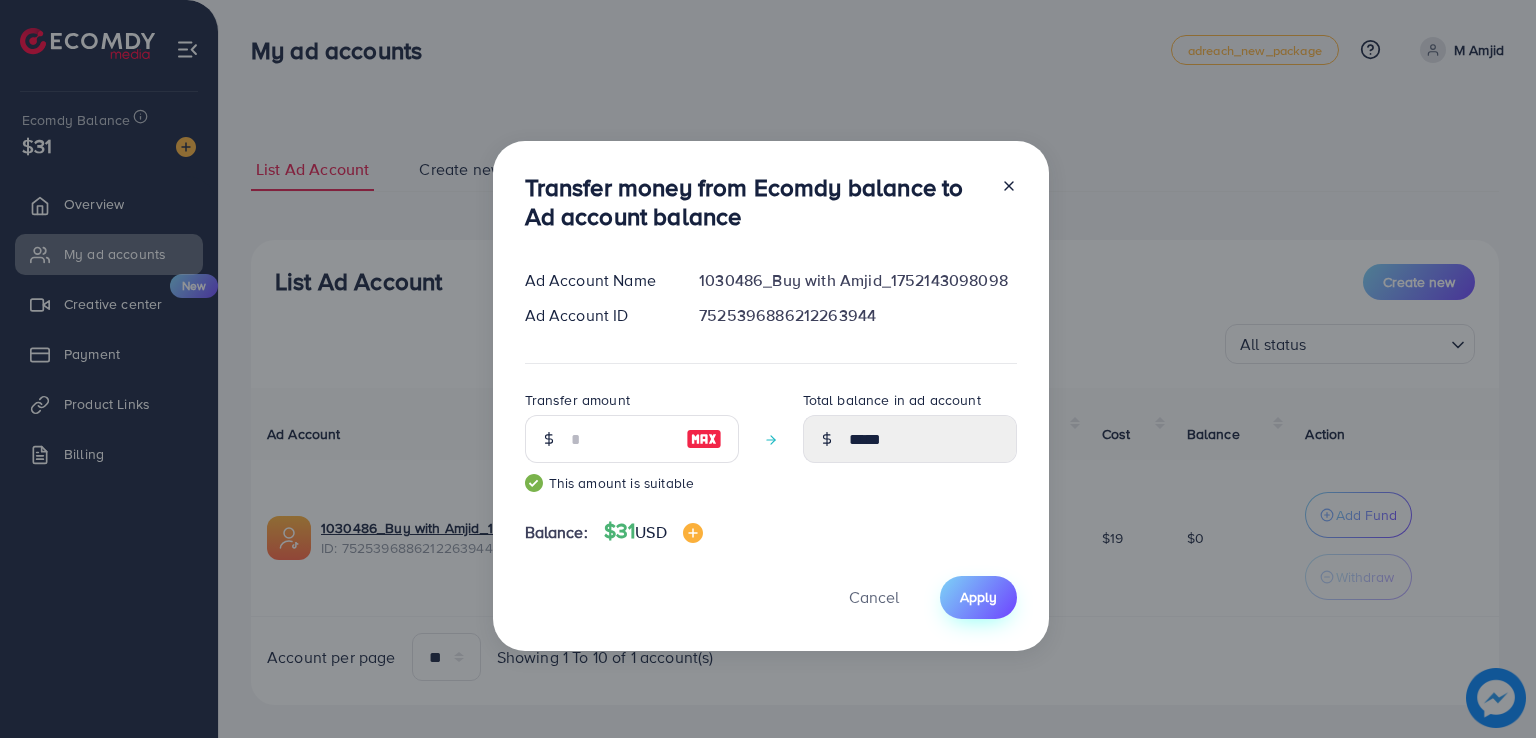 click on "Apply" at bounding box center (978, 597) 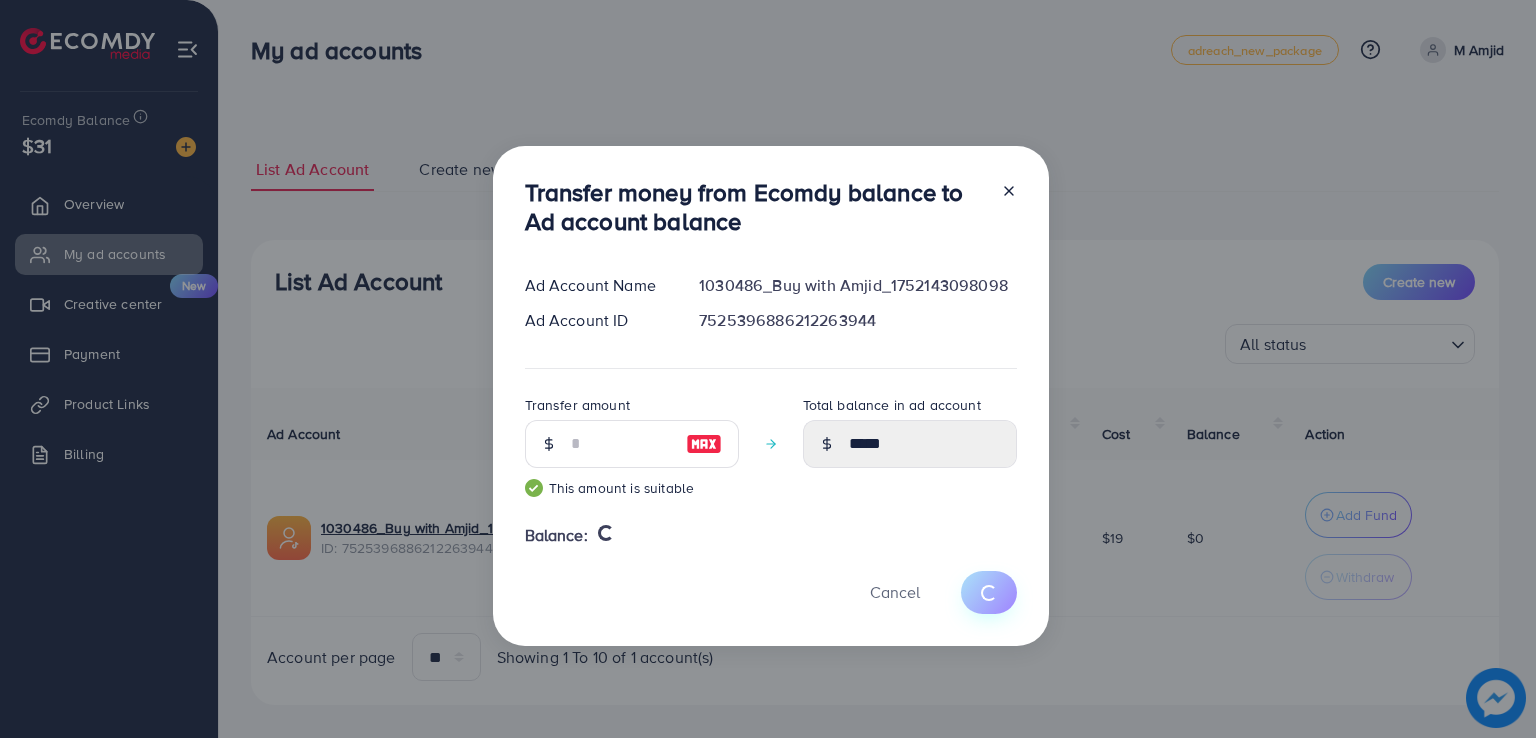 type 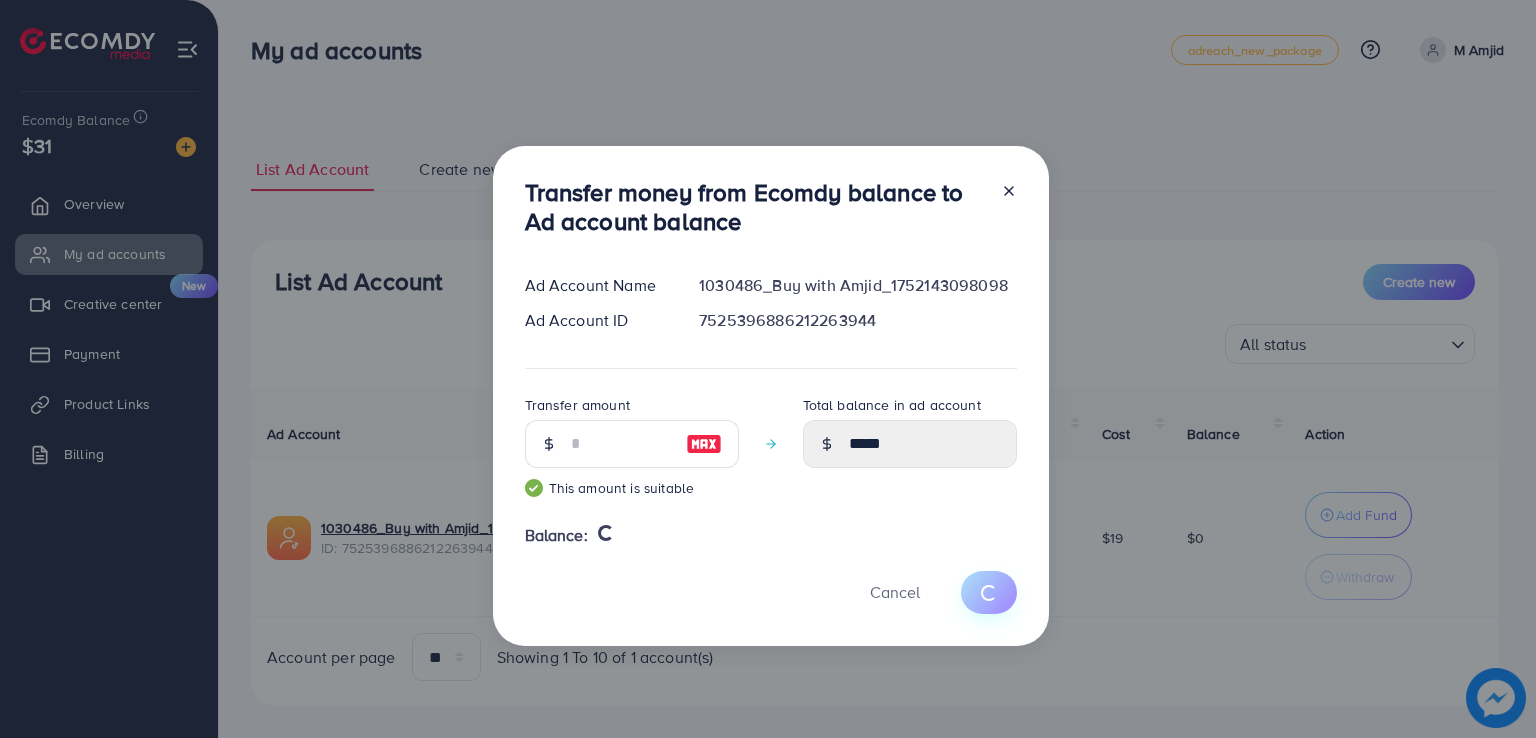 type on "*" 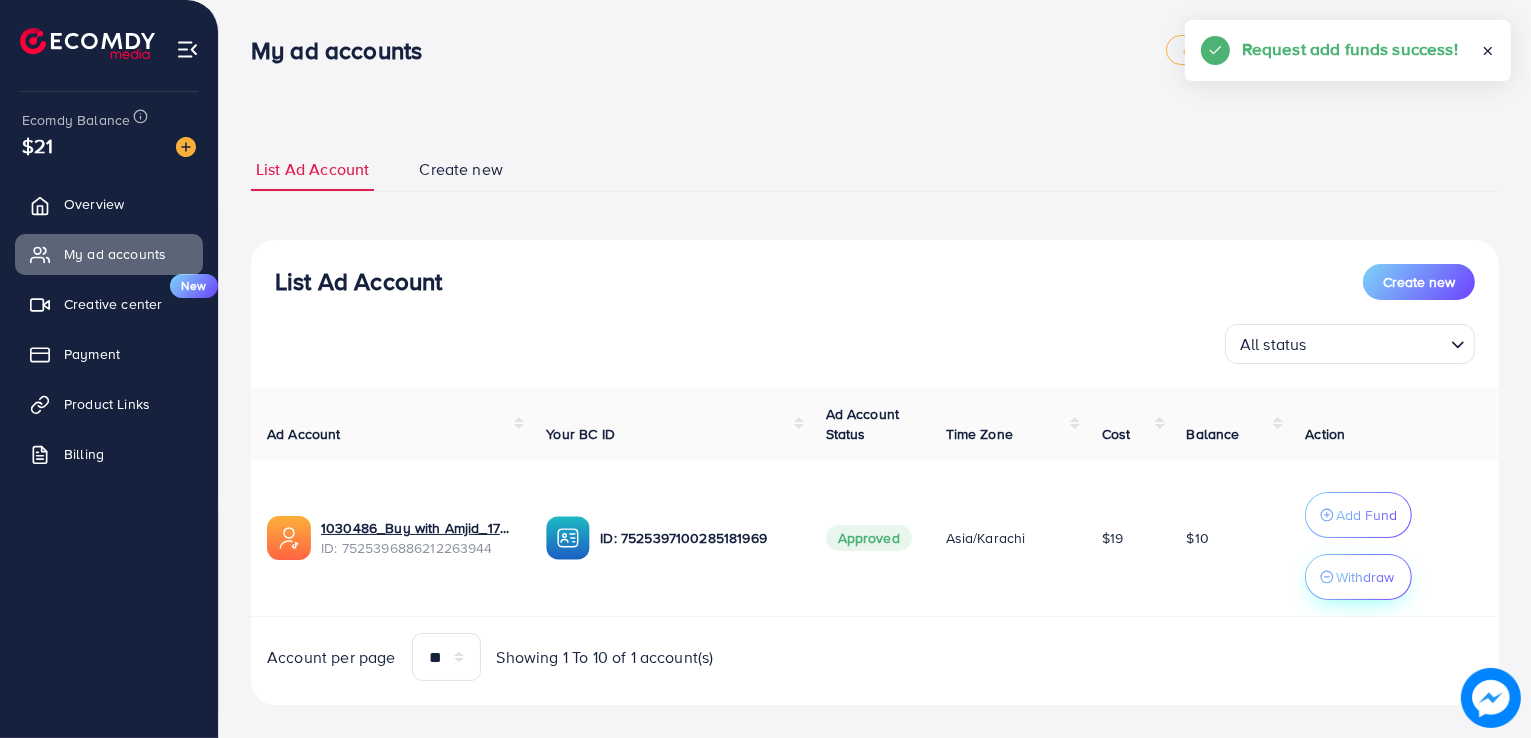 click on "Withdraw" at bounding box center (1365, 577) 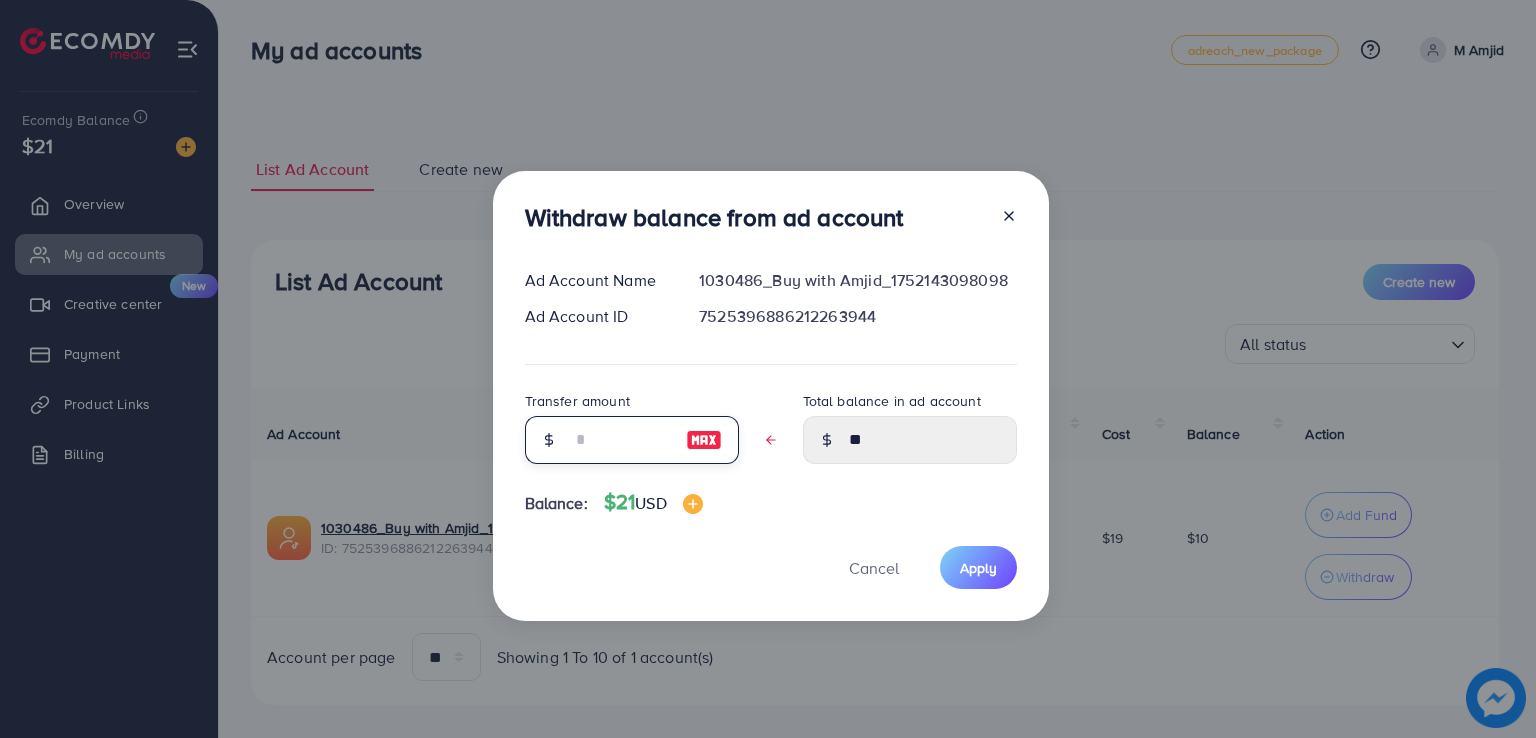 click at bounding box center (621, 440) 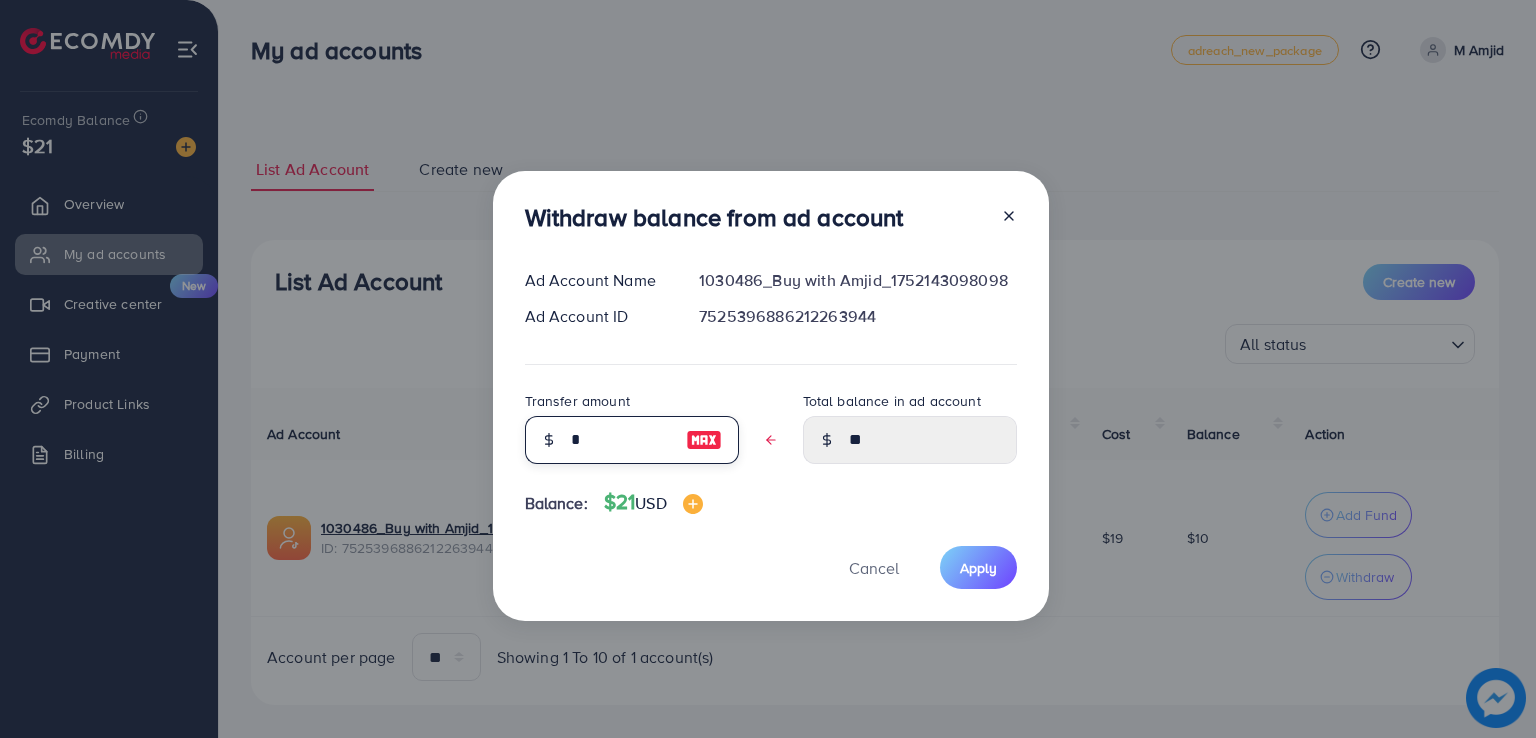 type on "****" 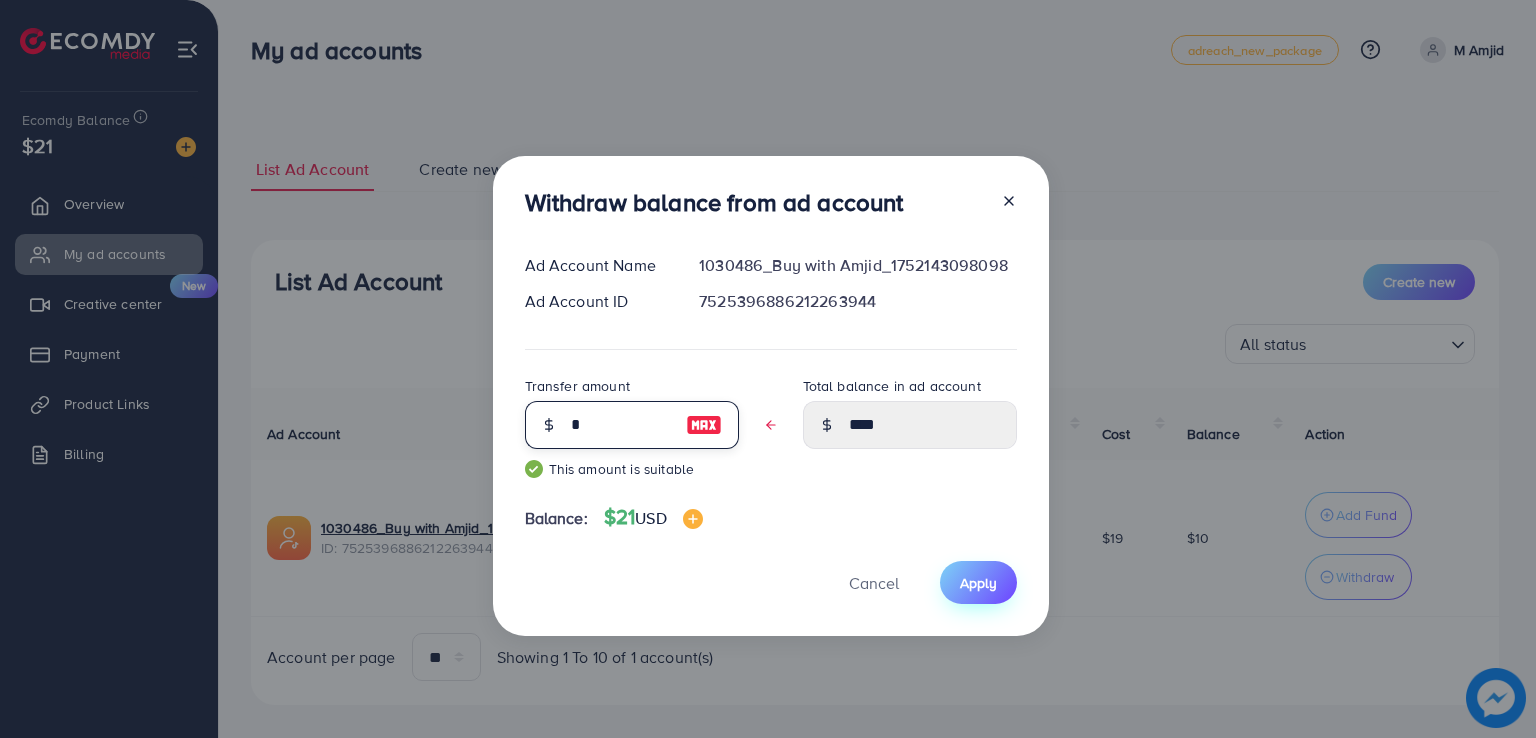 type on "*" 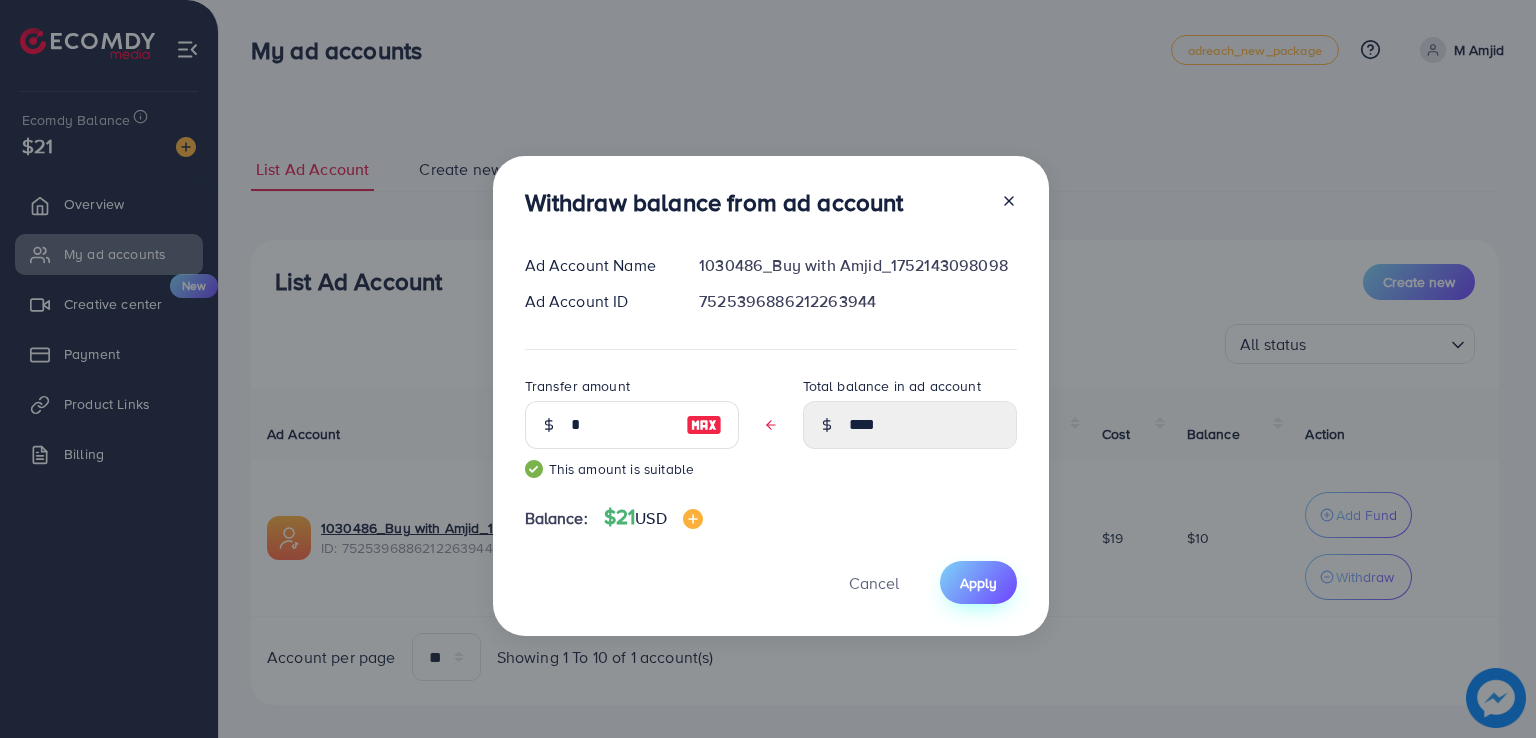 click on "Apply" at bounding box center [978, 582] 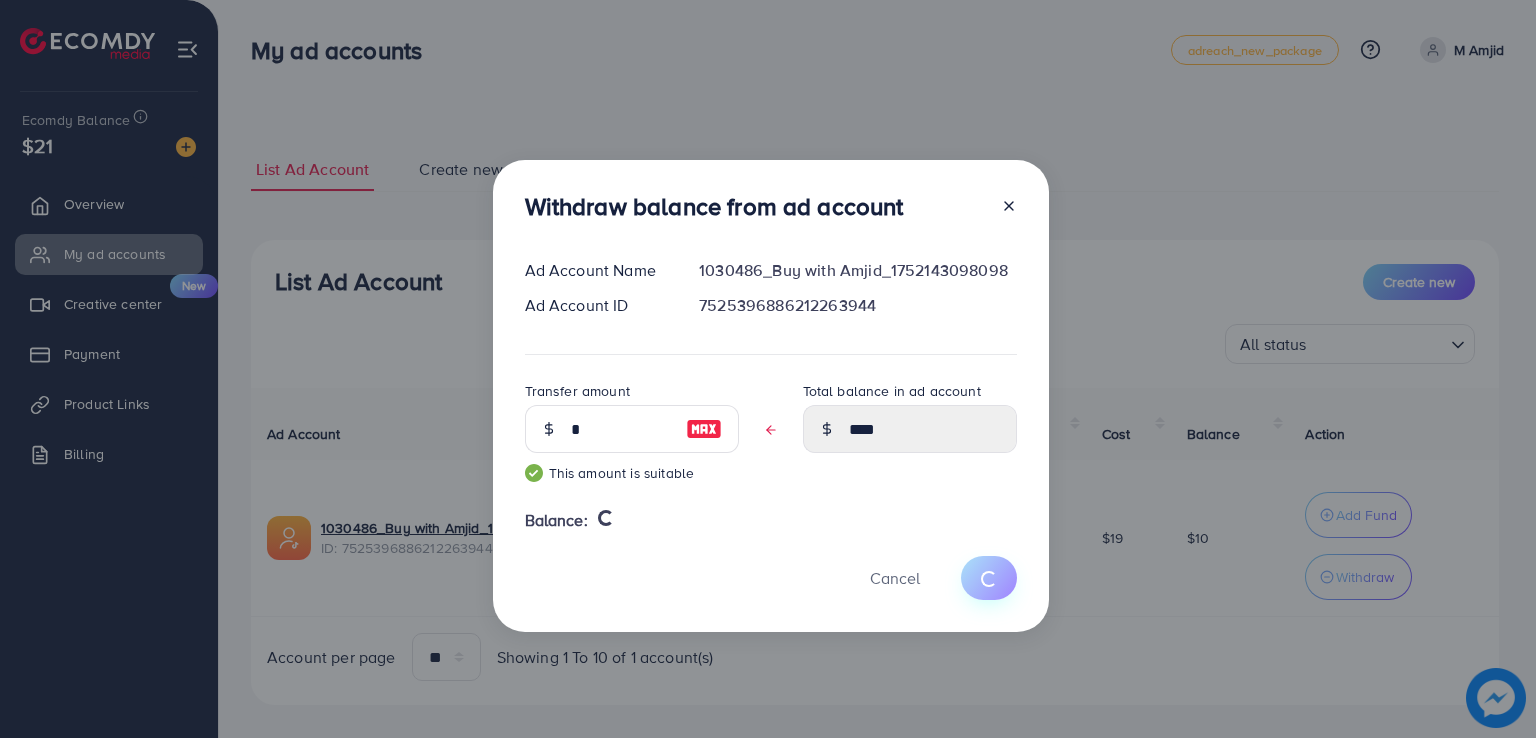 type 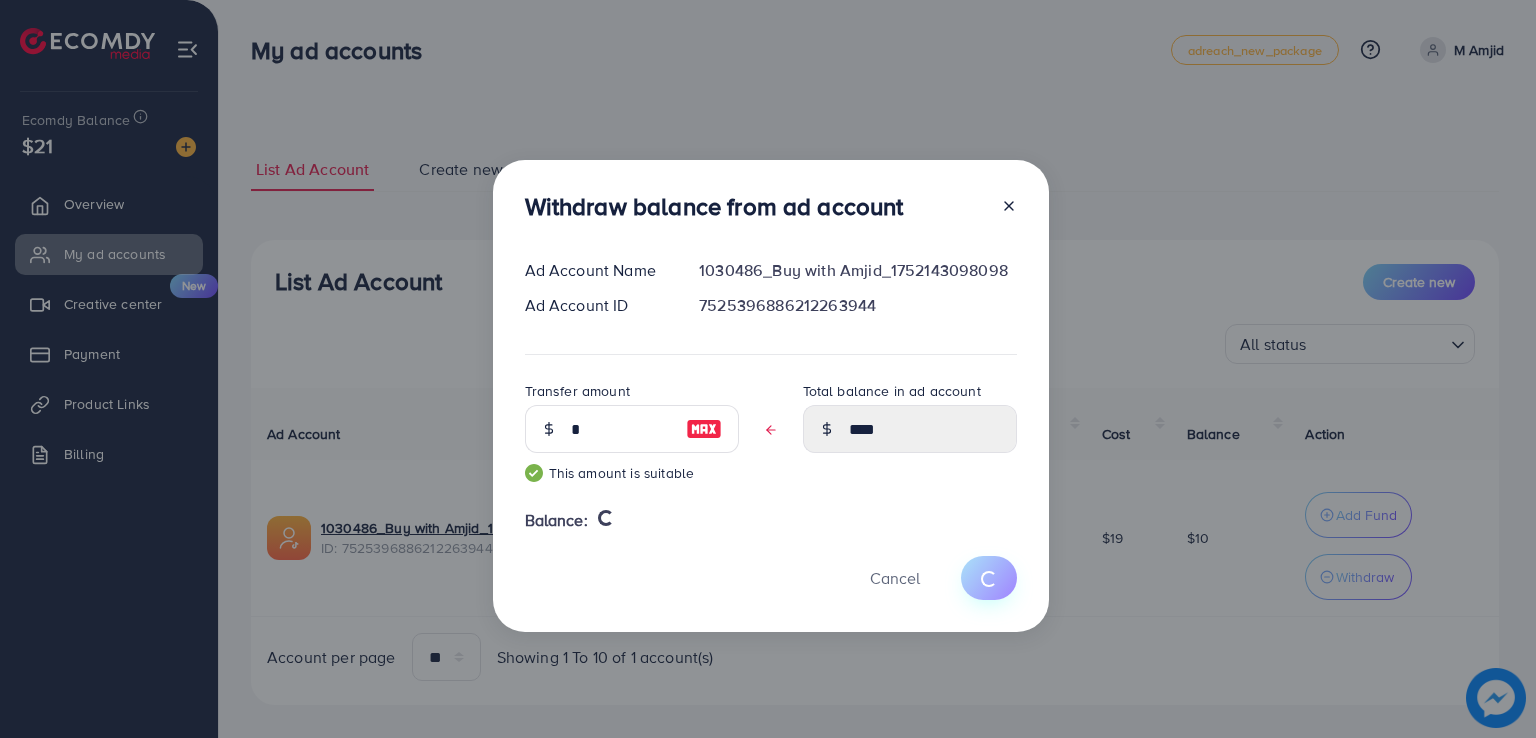 type on "**" 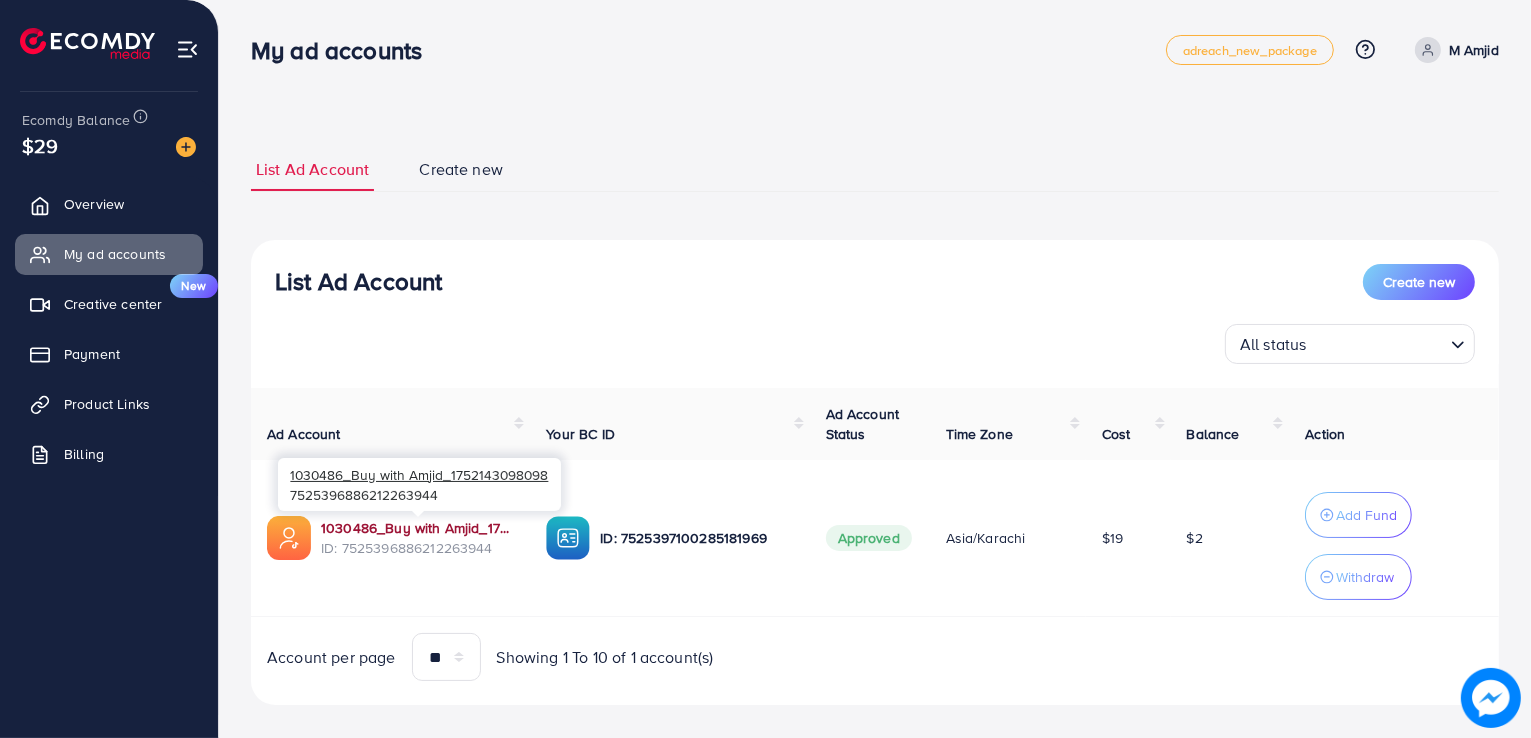 click on "1030486_Buy with Amjid_1752143098098" at bounding box center [417, 528] 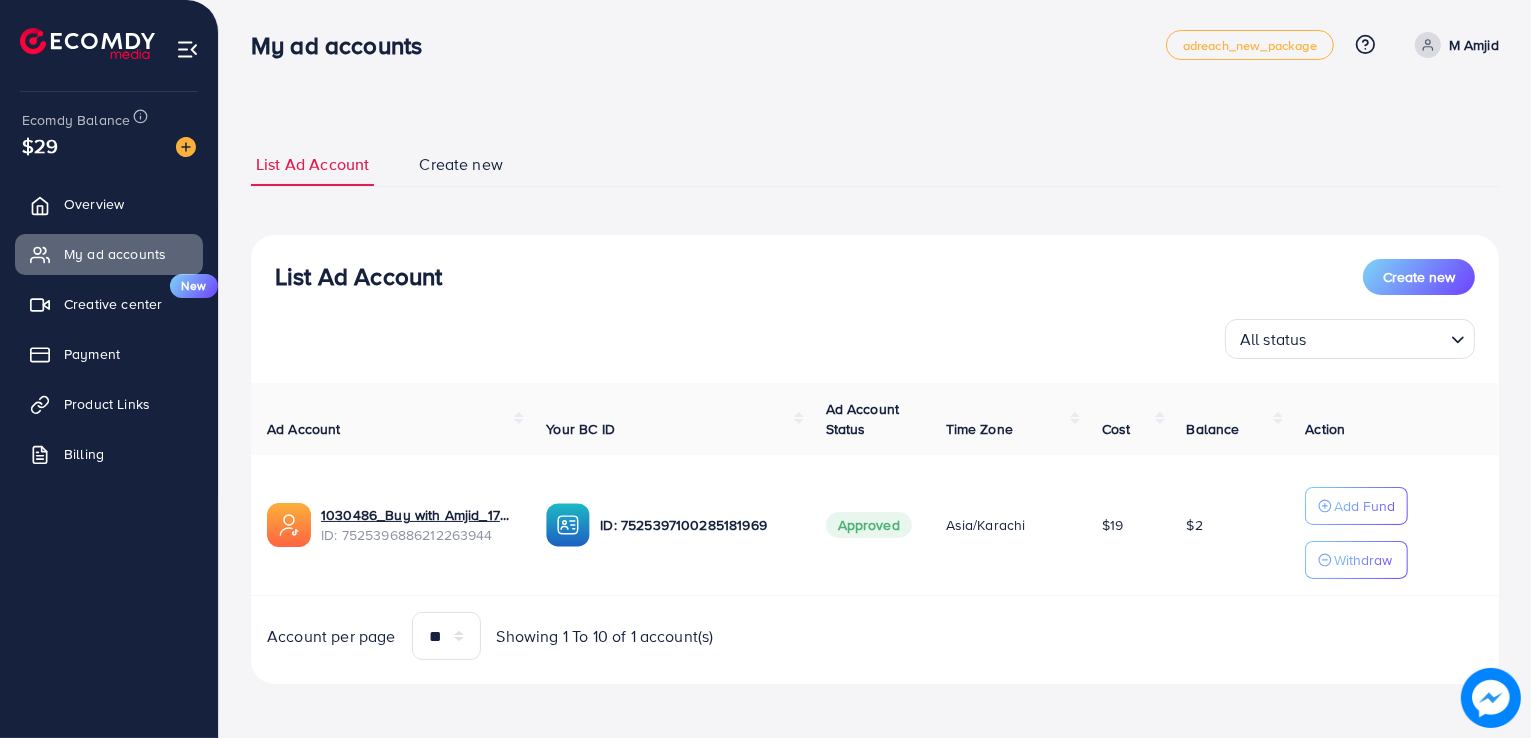 scroll, scrollTop: 6, scrollLeft: 0, axis: vertical 